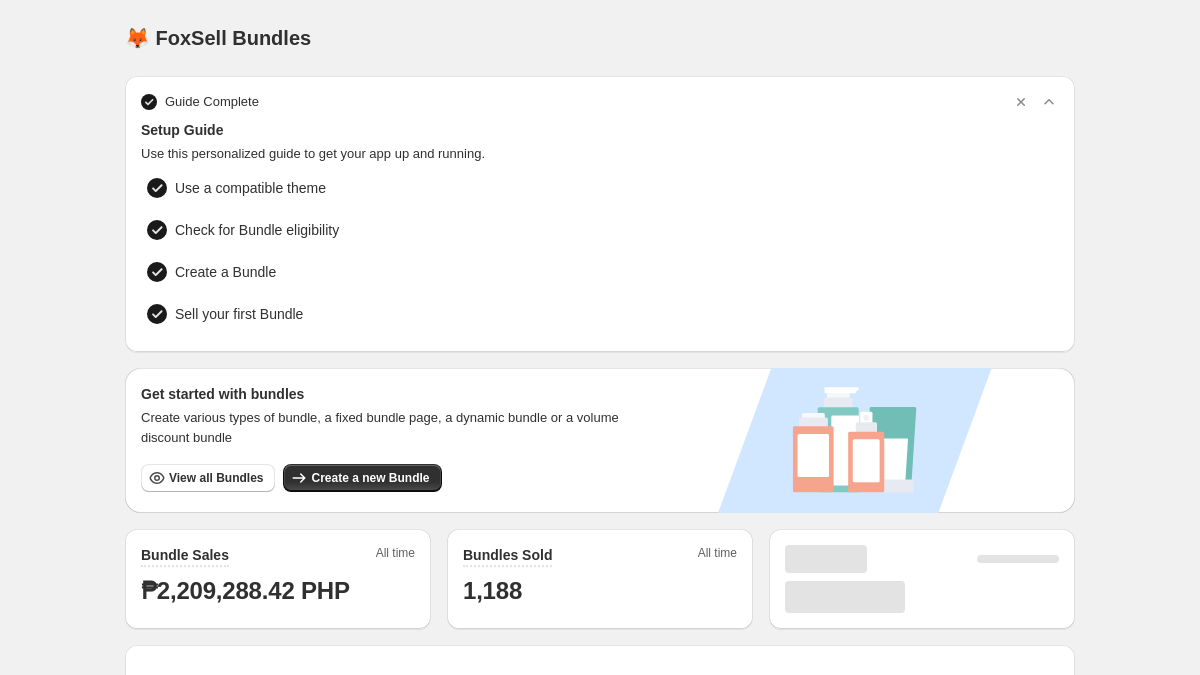 scroll, scrollTop: 0, scrollLeft: 0, axis: both 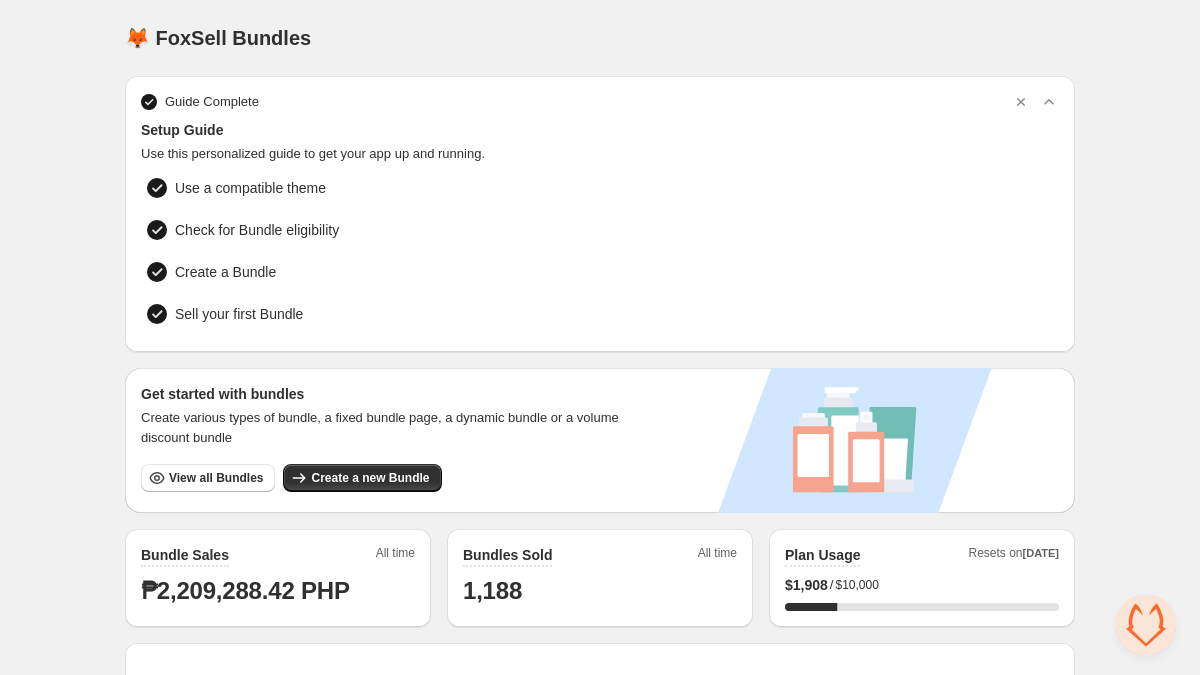 click on "Create a new Bundle" at bounding box center (370, 478) 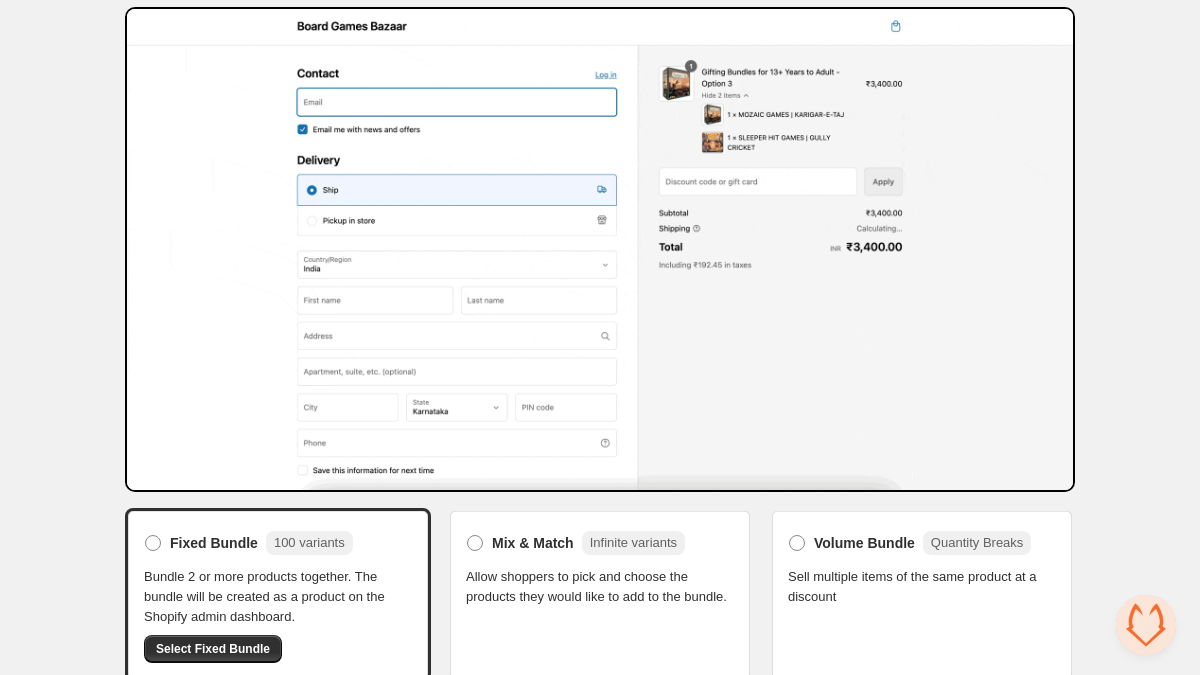 scroll, scrollTop: 88, scrollLeft: 0, axis: vertical 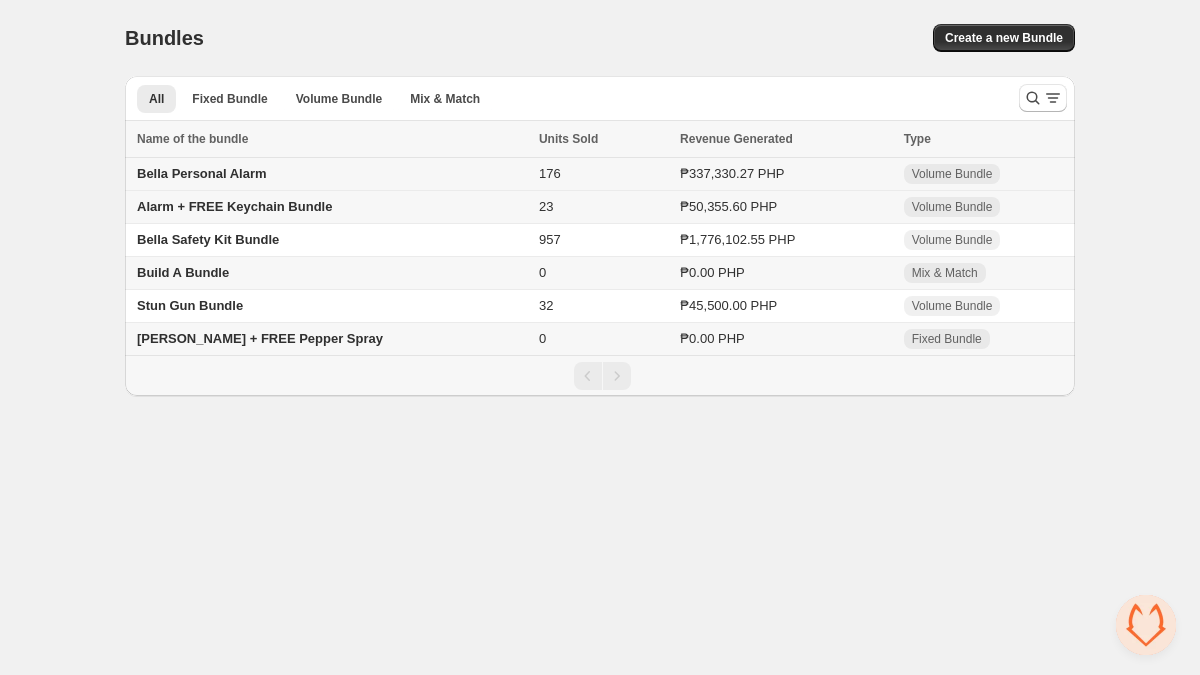 click on "Bella Personal Alarm" at bounding box center [202, 173] 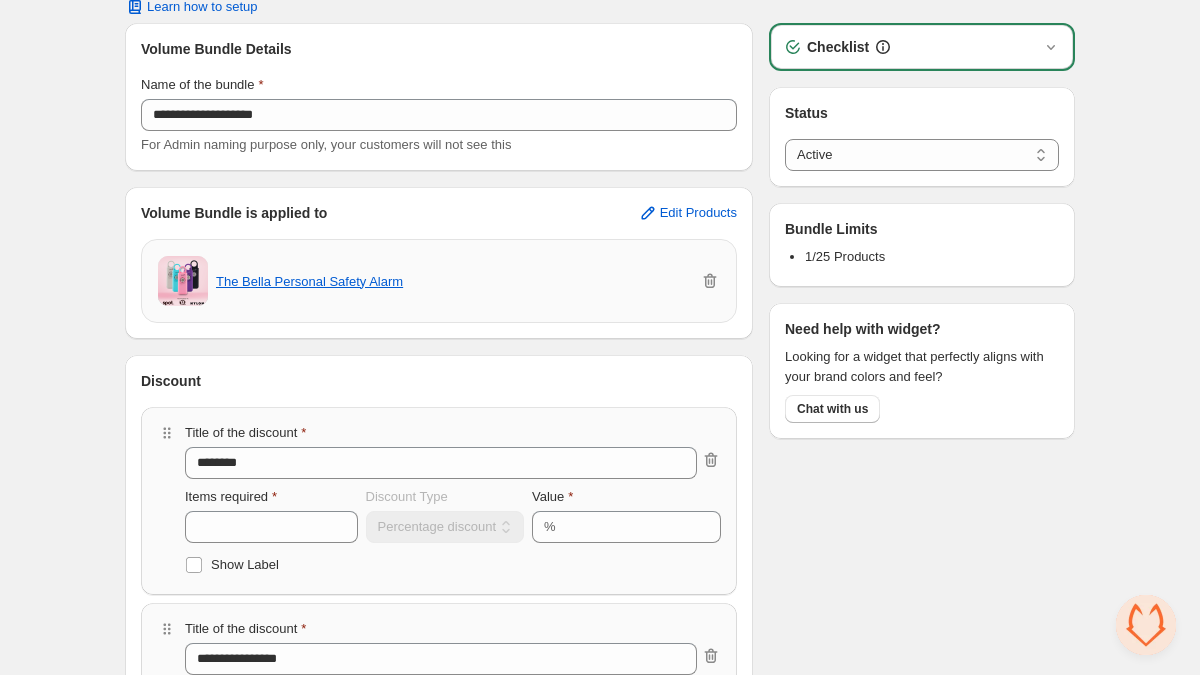 scroll, scrollTop: 0, scrollLeft: 0, axis: both 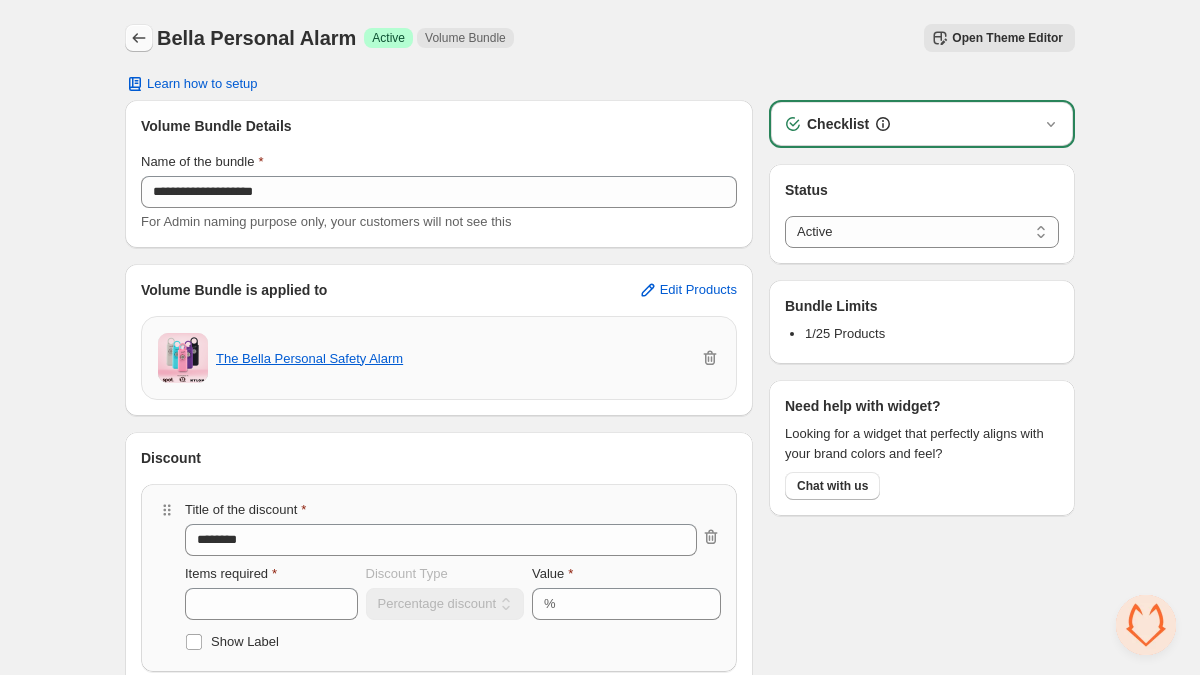 click 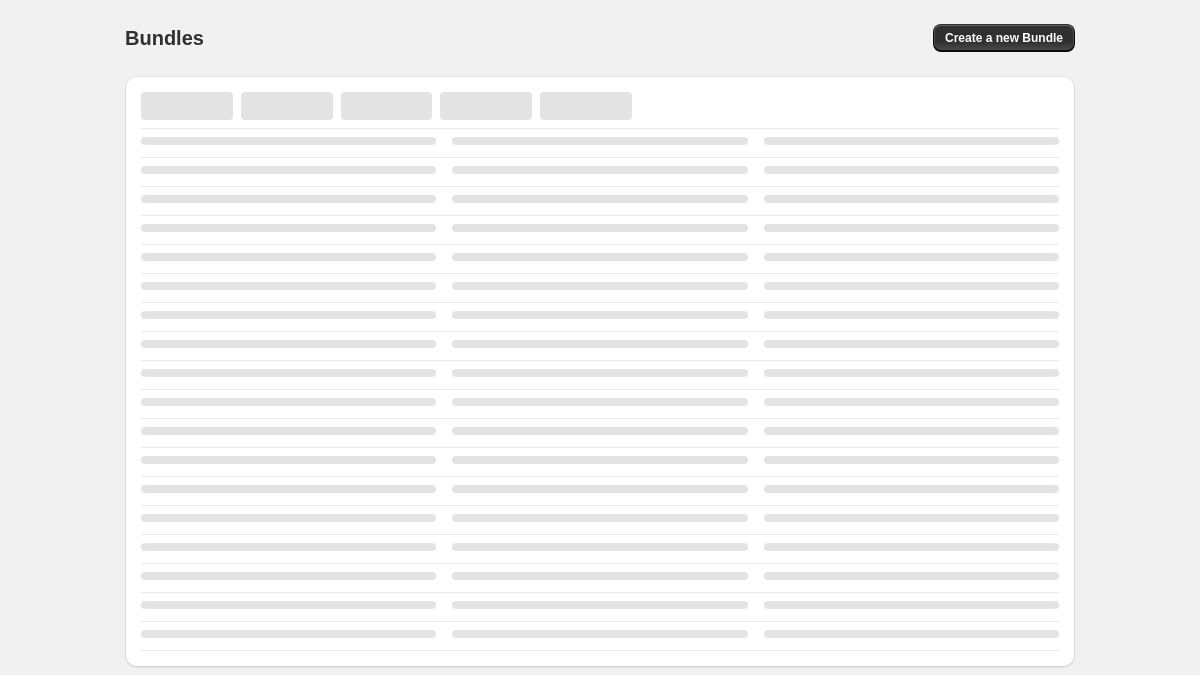 scroll, scrollTop: 0, scrollLeft: 0, axis: both 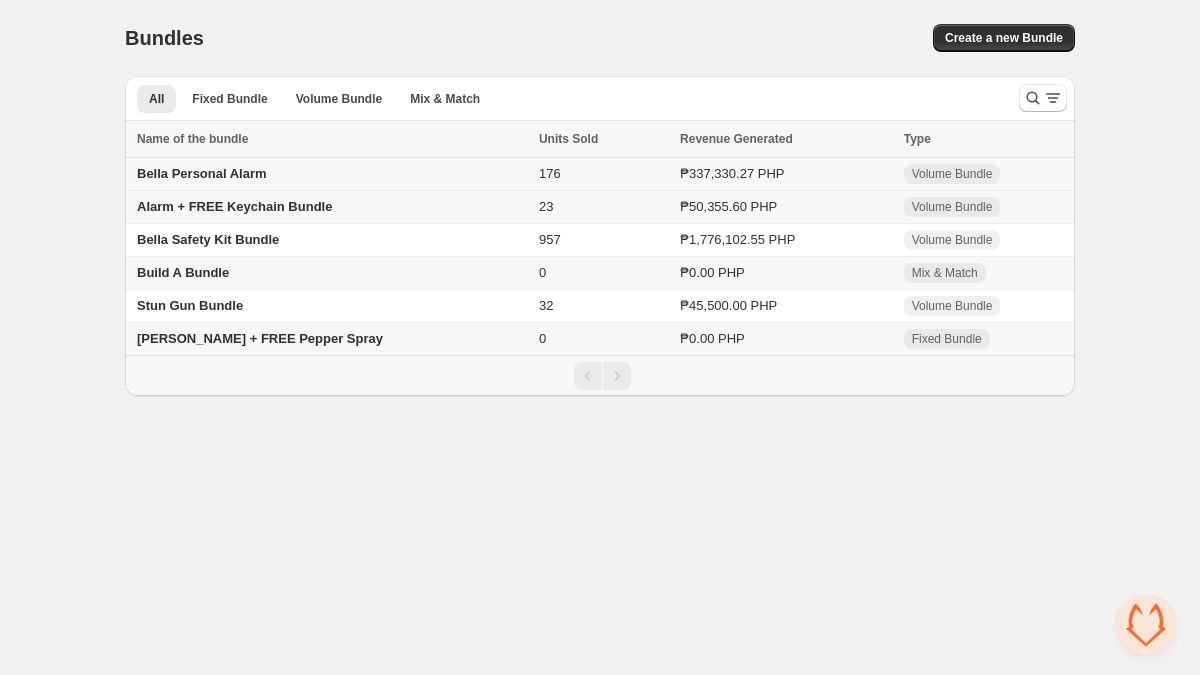 click on "Bella Personal Alarm" at bounding box center [202, 173] 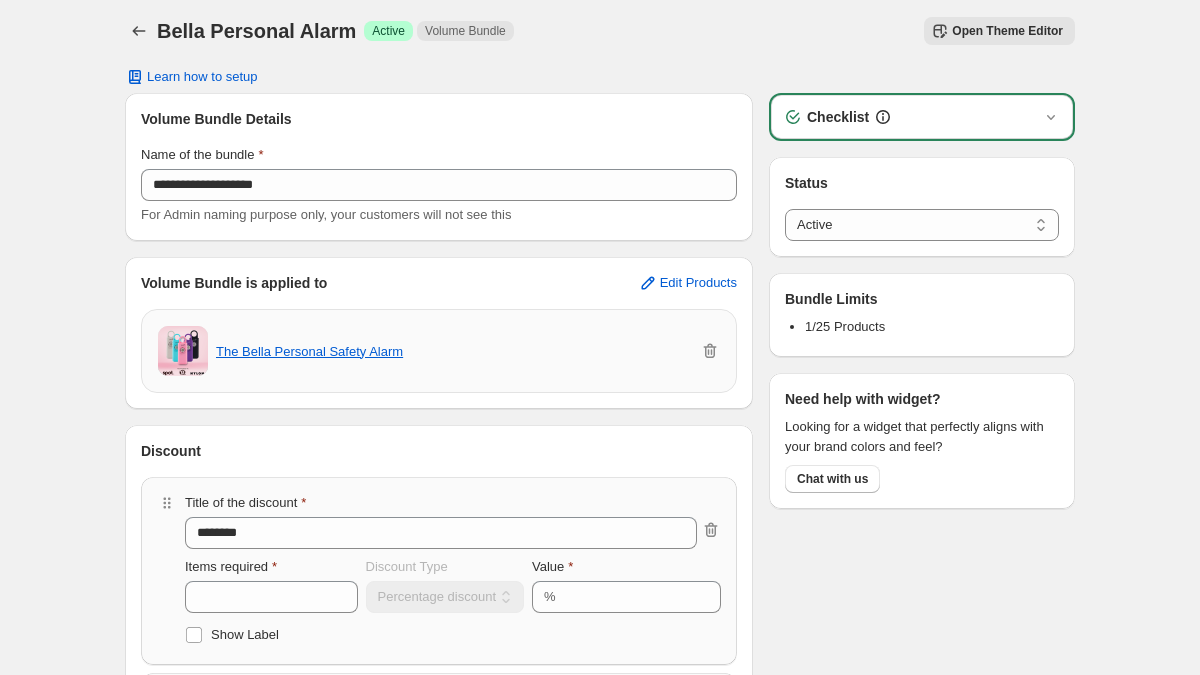 scroll, scrollTop: 0, scrollLeft: 0, axis: both 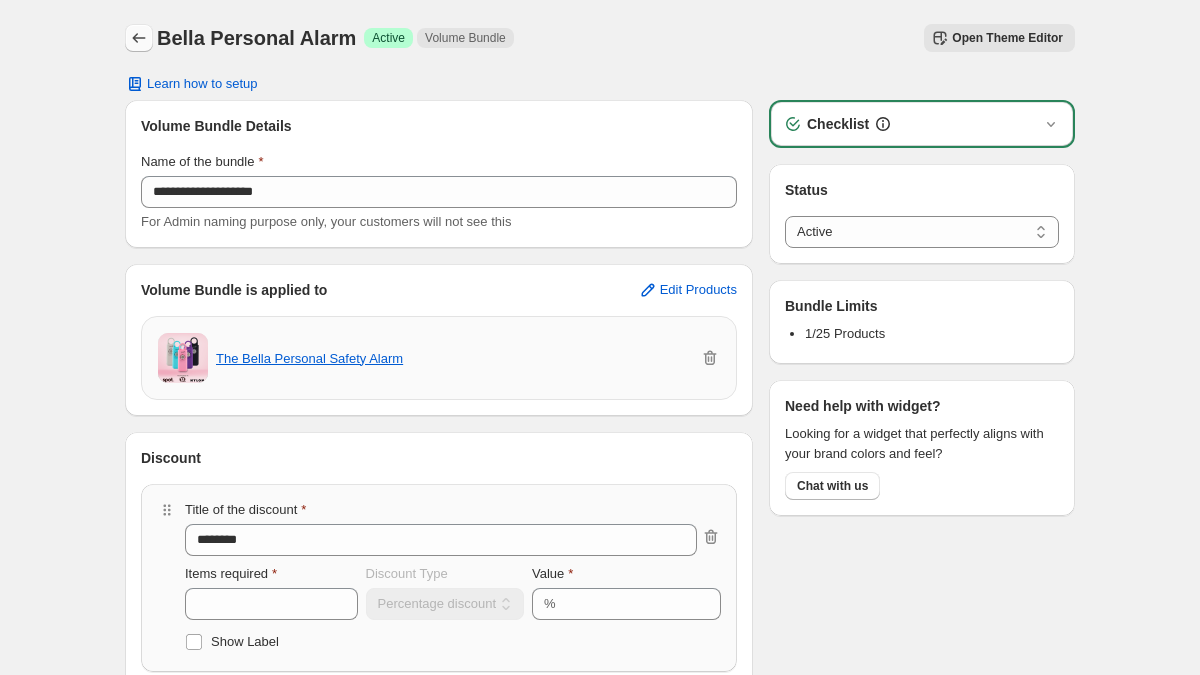 click 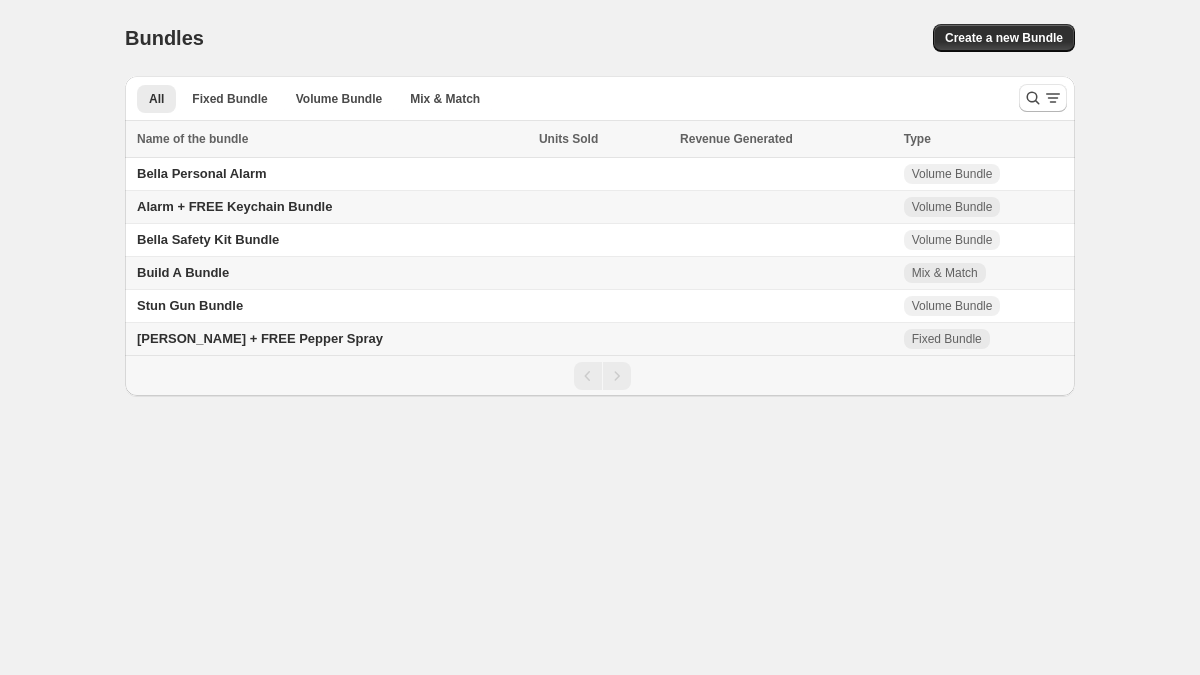 scroll, scrollTop: 0, scrollLeft: 0, axis: both 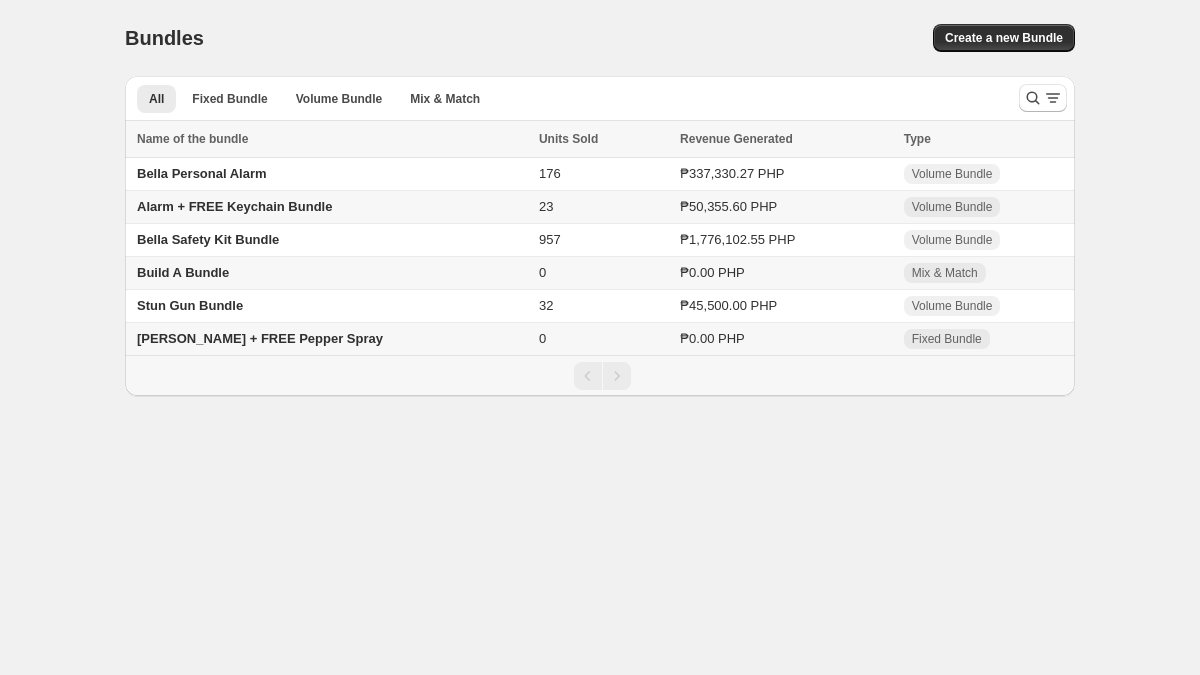 click on "Create a new Bundle" at bounding box center (1004, 38) 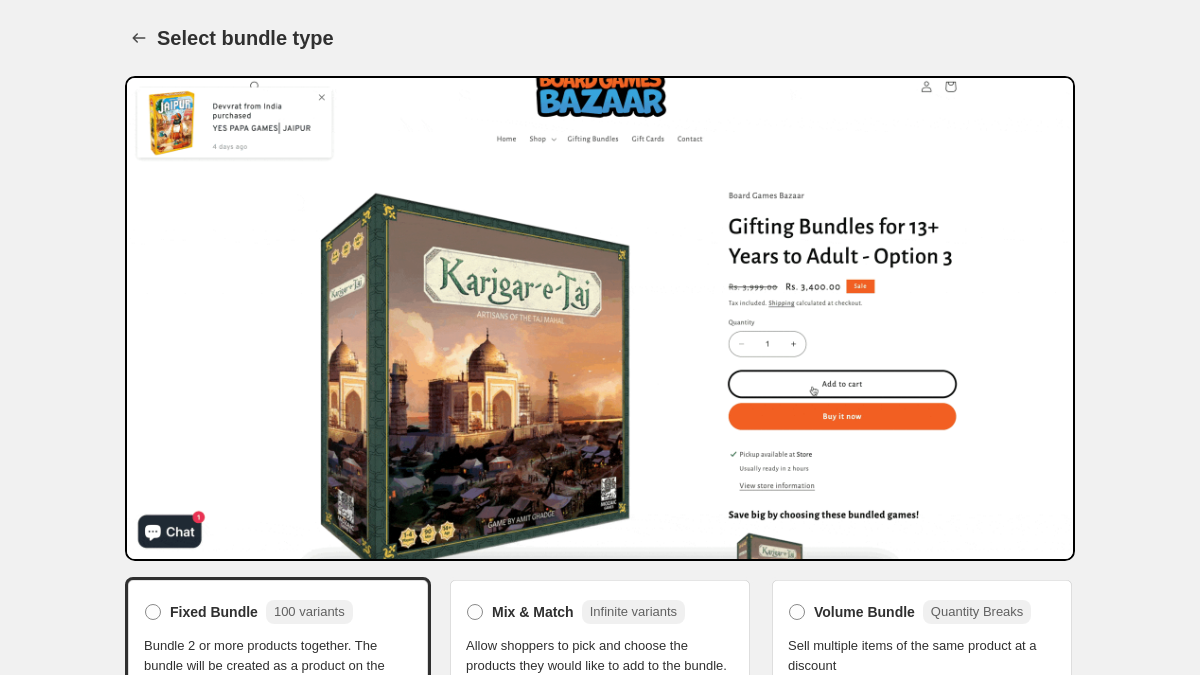 scroll, scrollTop: 88, scrollLeft: 0, axis: vertical 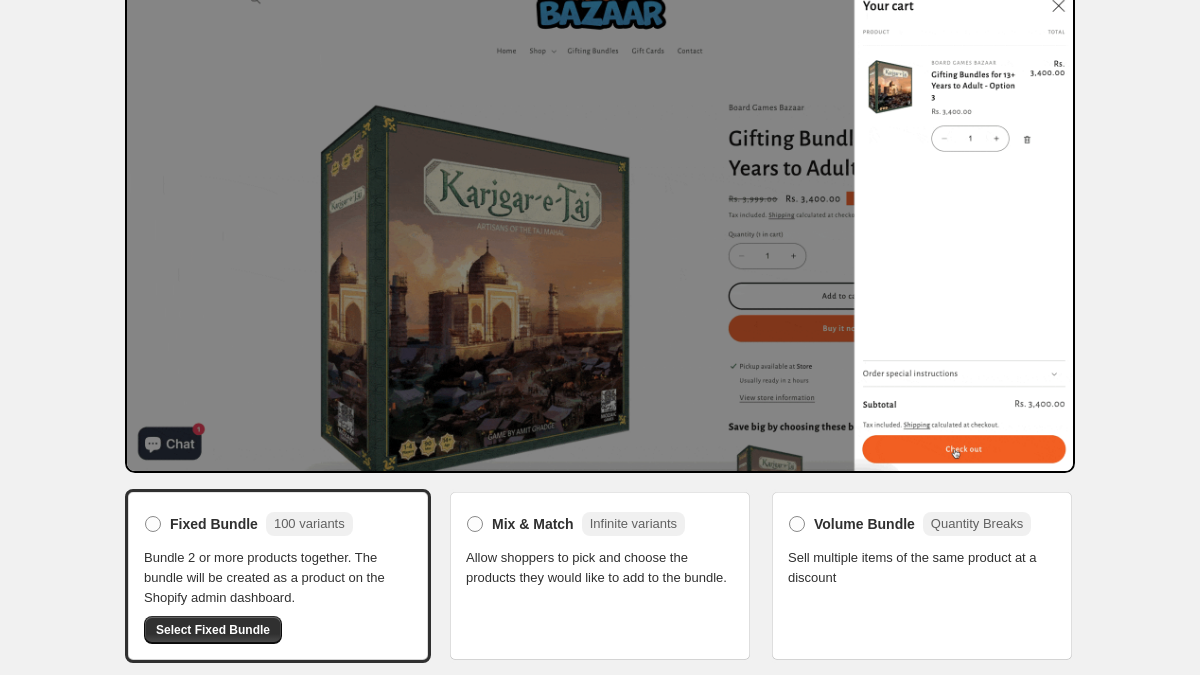 click on "Volume Bundle Quantity Breaks" at bounding box center [909, 524] 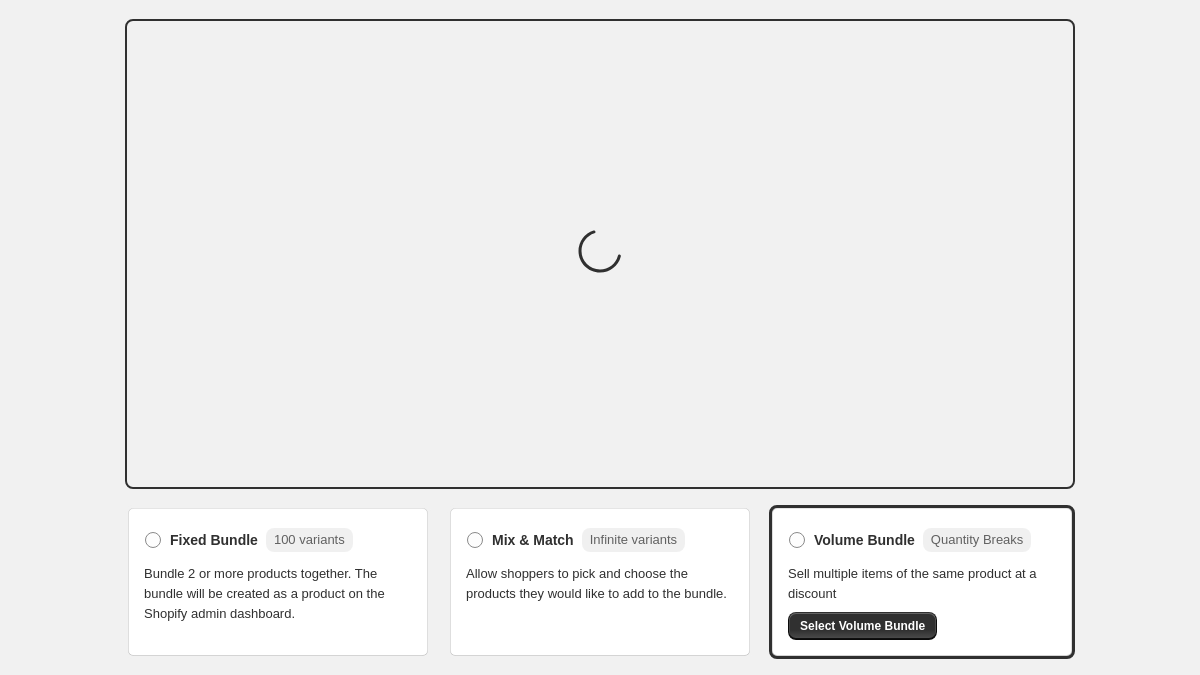 scroll, scrollTop: 70, scrollLeft: 0, axis: vertical 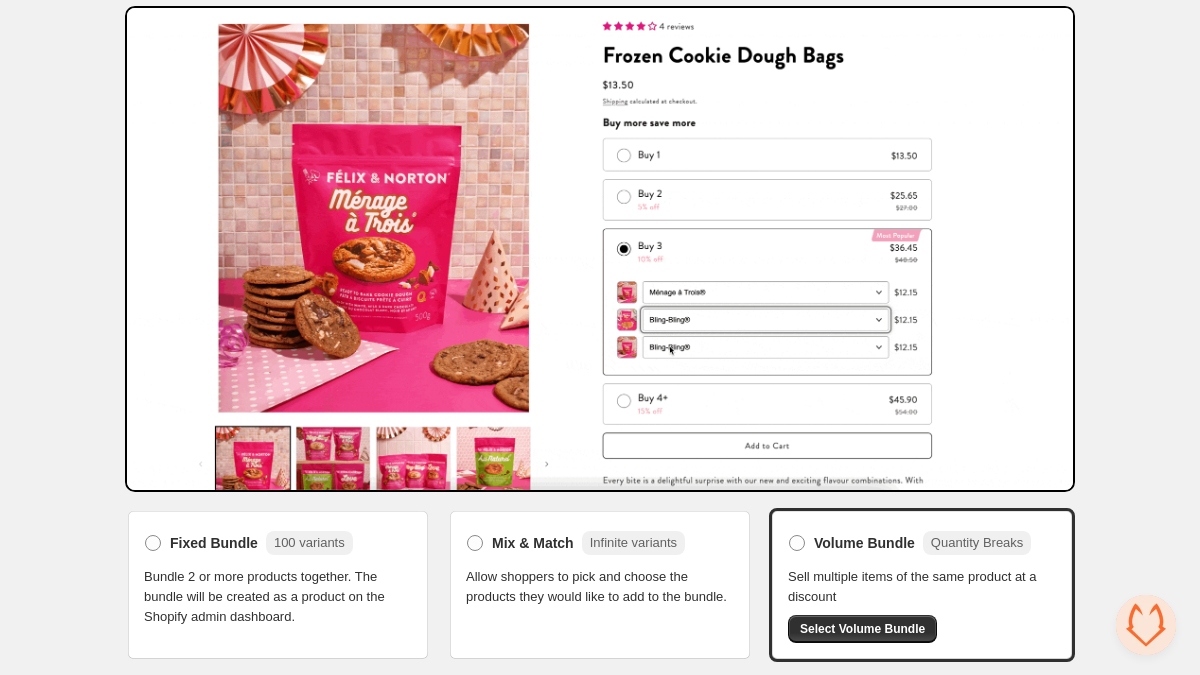 click on "Select Volume Bundle" at bounding box center (862, 629) 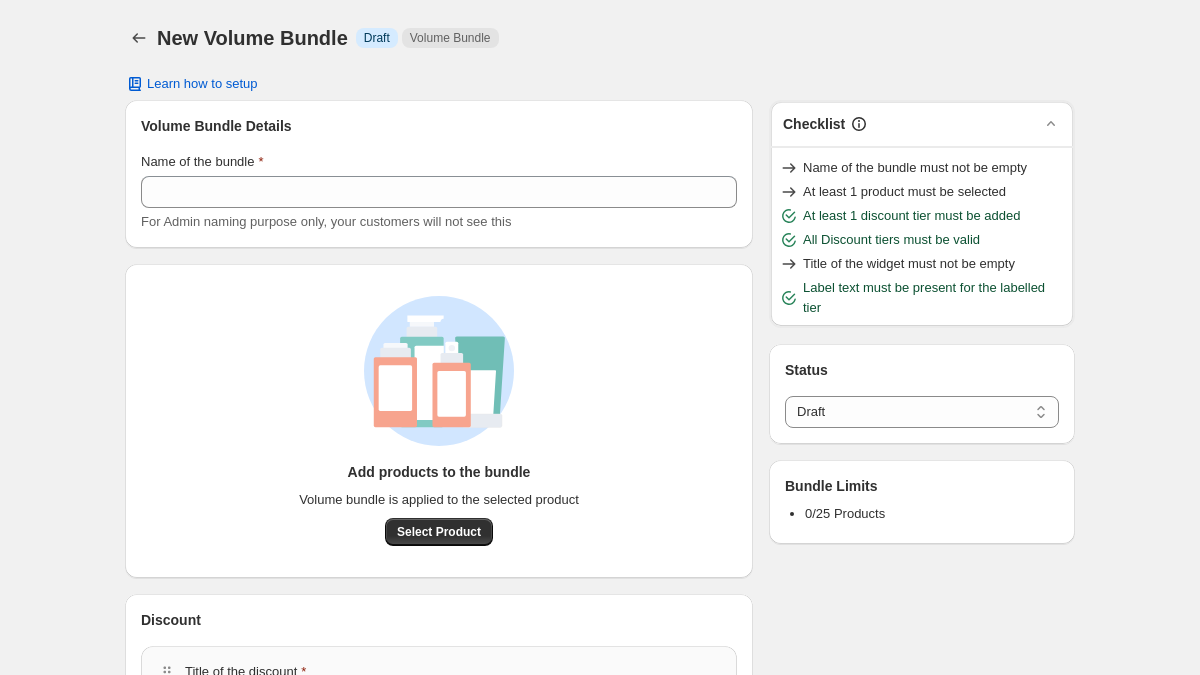 select on "*****" 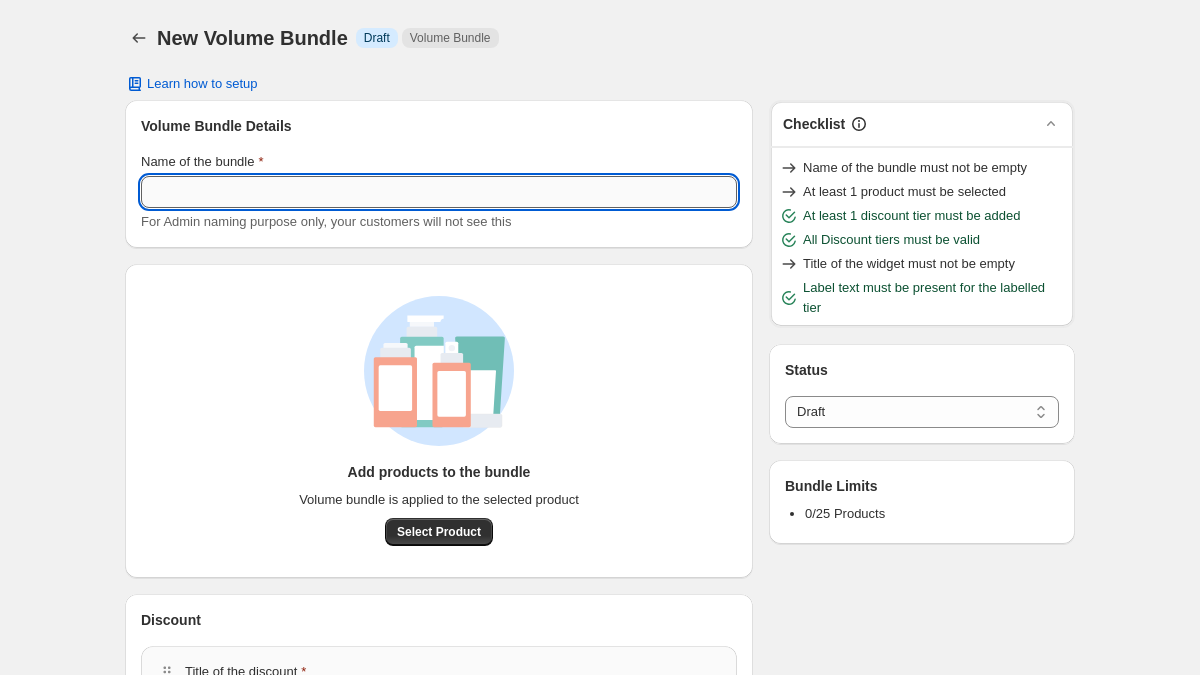 click on "Name of the bundle" at bounding box center [439, 192] 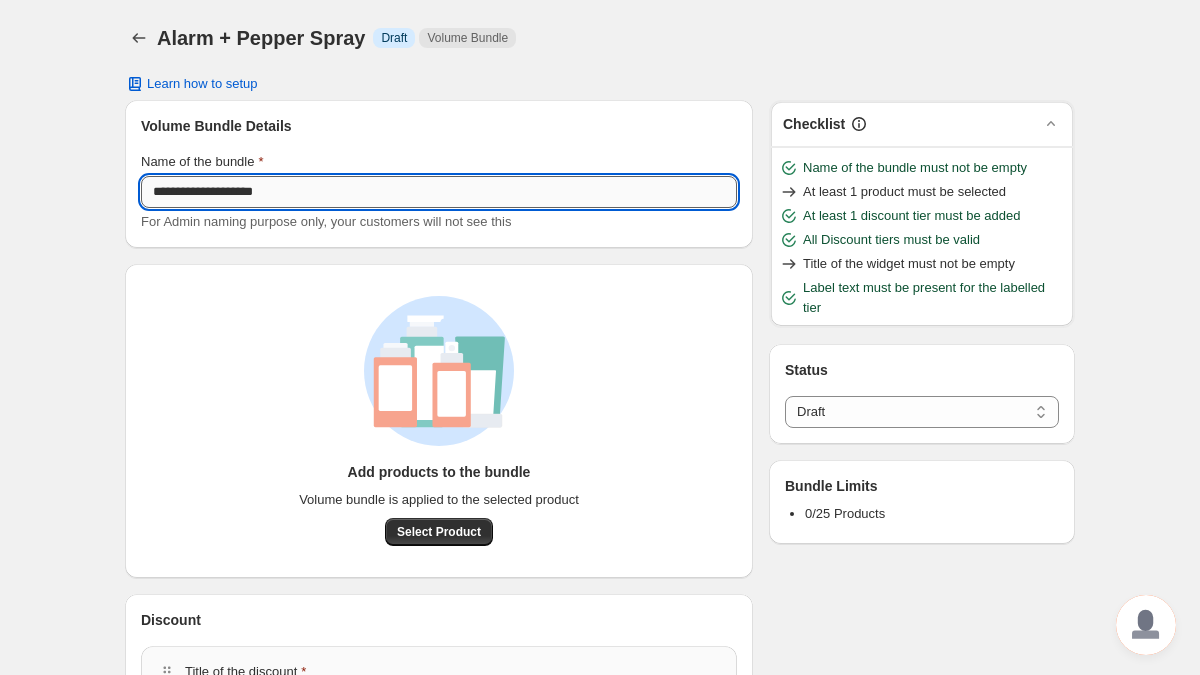 scroll, scrollTop: 1, scrollLeft: 0, axis: vertical 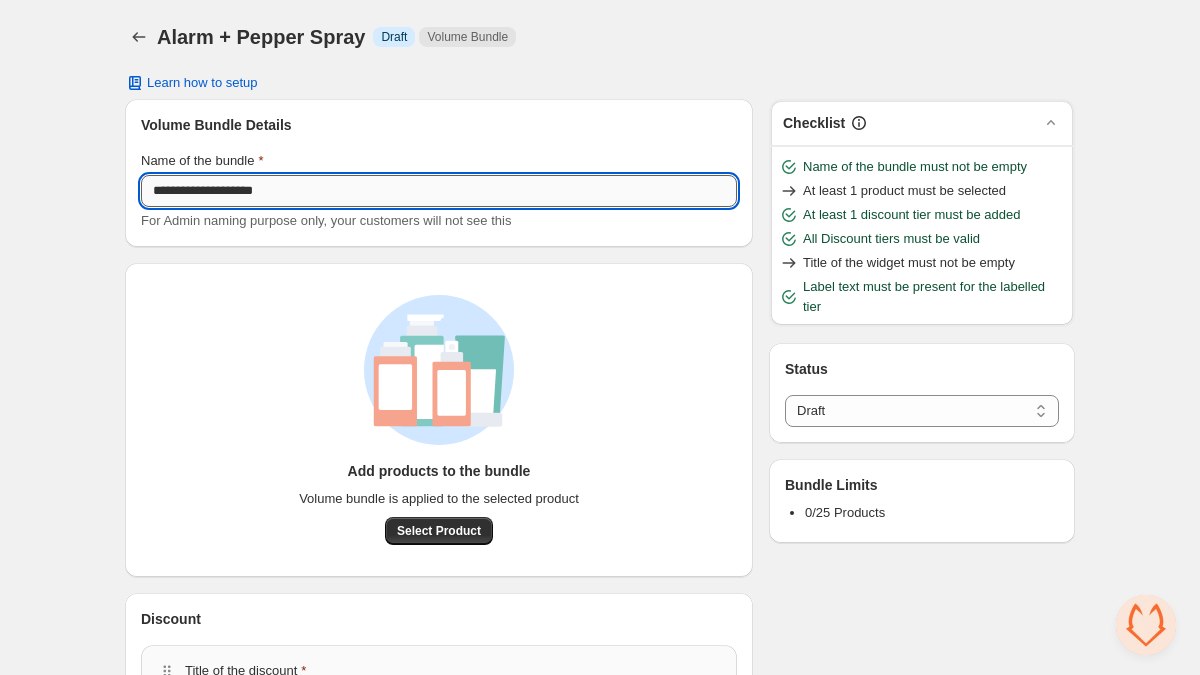click on "**********" at bounding box center [439, 191] 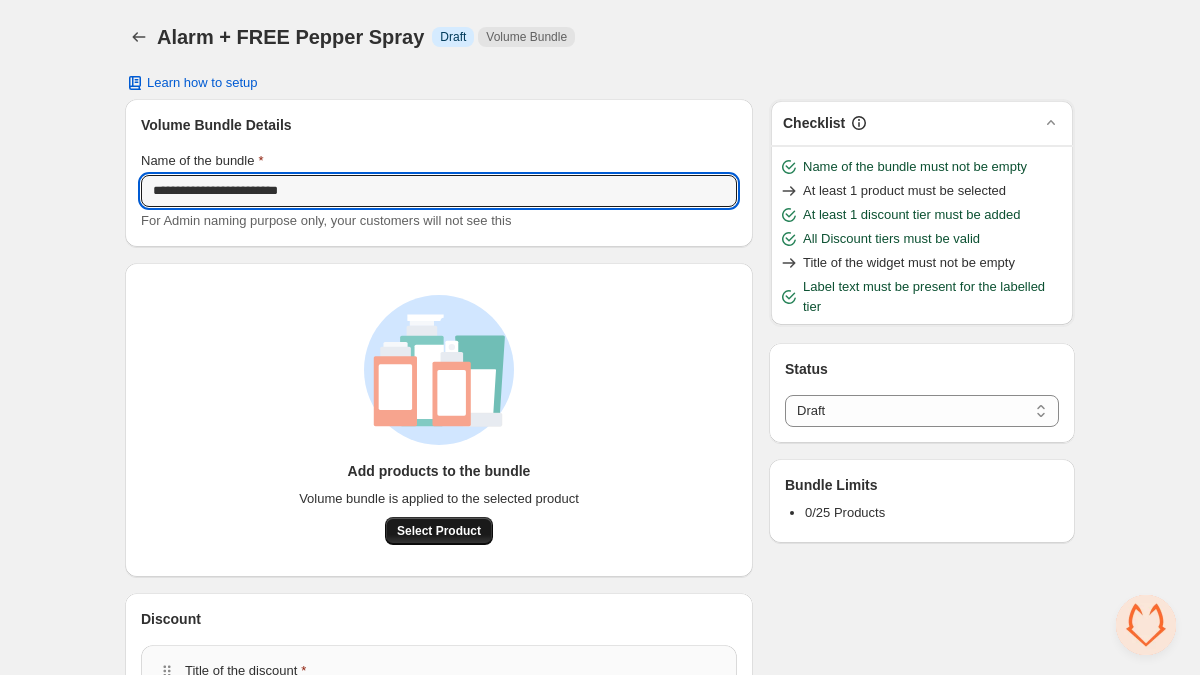 type on "**********" 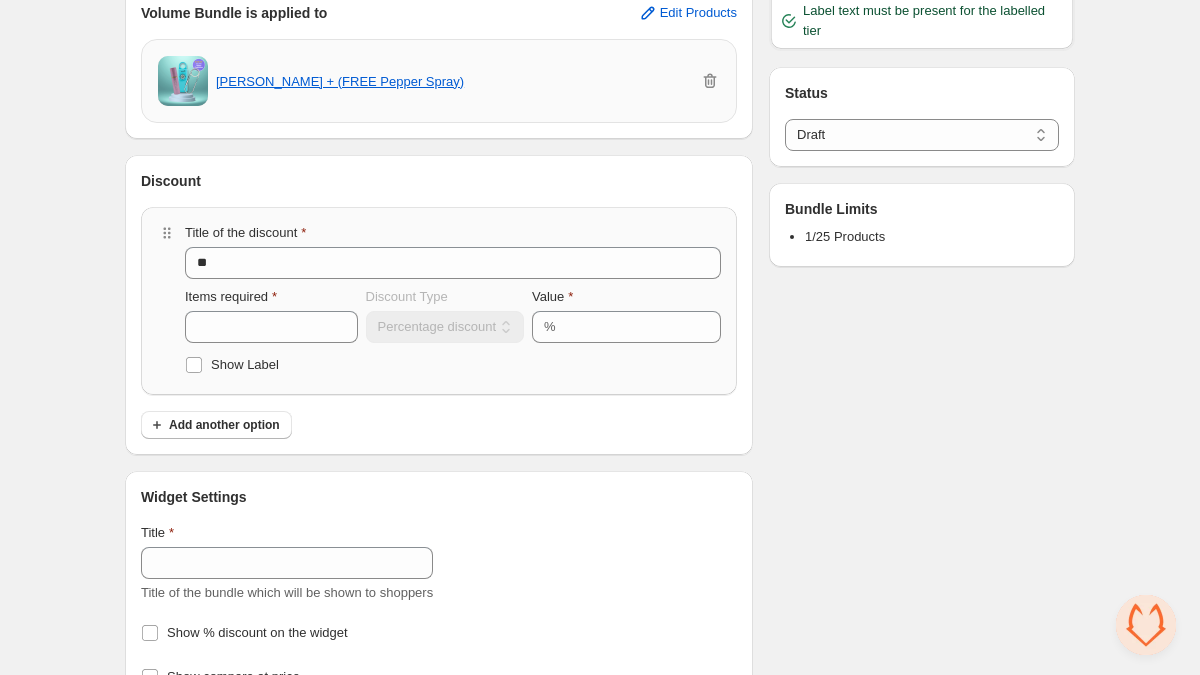 scroll, scrollTop: 325, scrollLeft: 0, axis: vertical 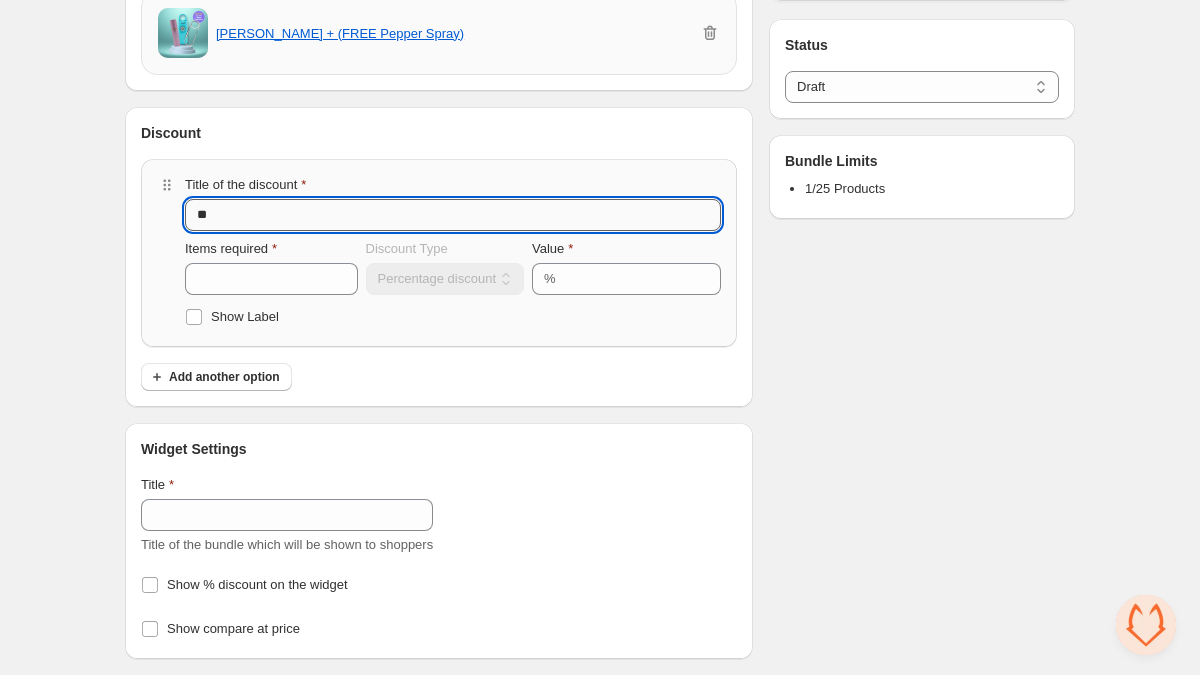 click on "**" at bounding box center (453, 215) 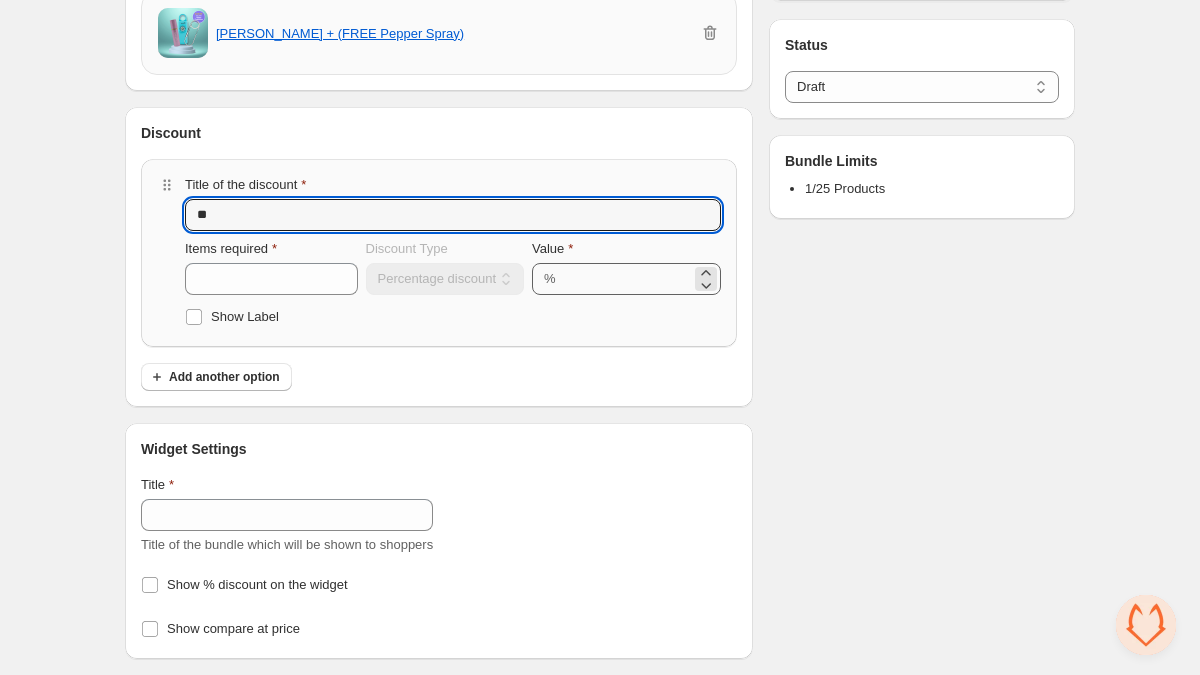 type on "**" 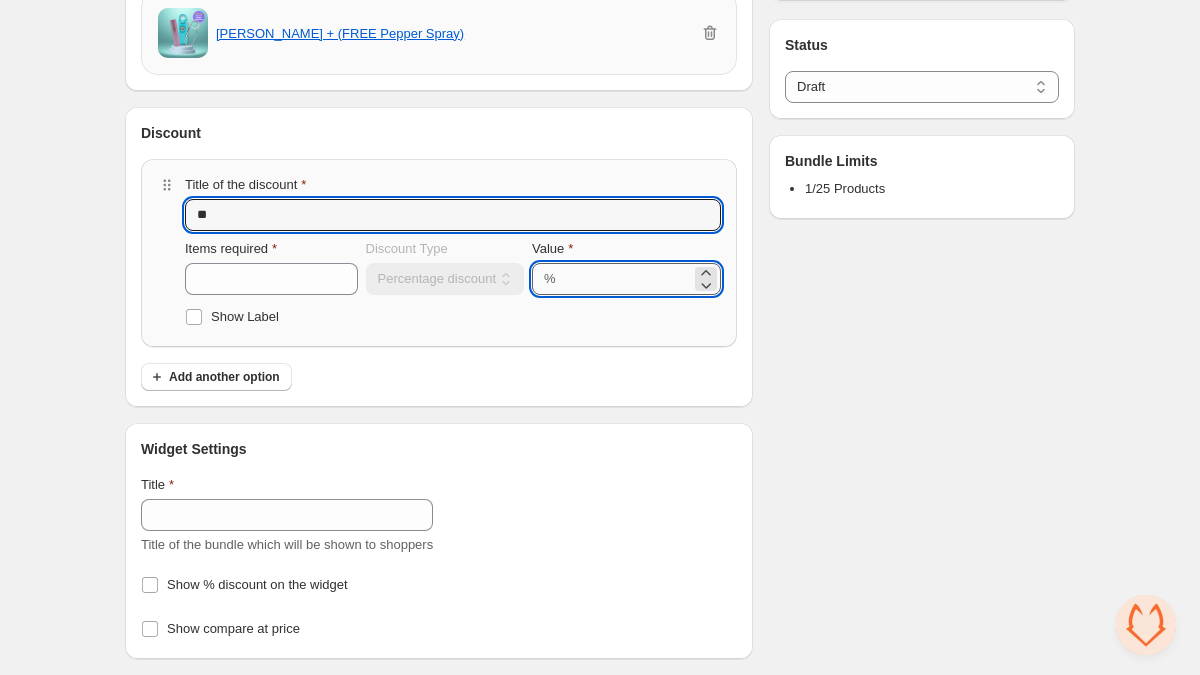 click on "**" at bounding box center (626, 279) 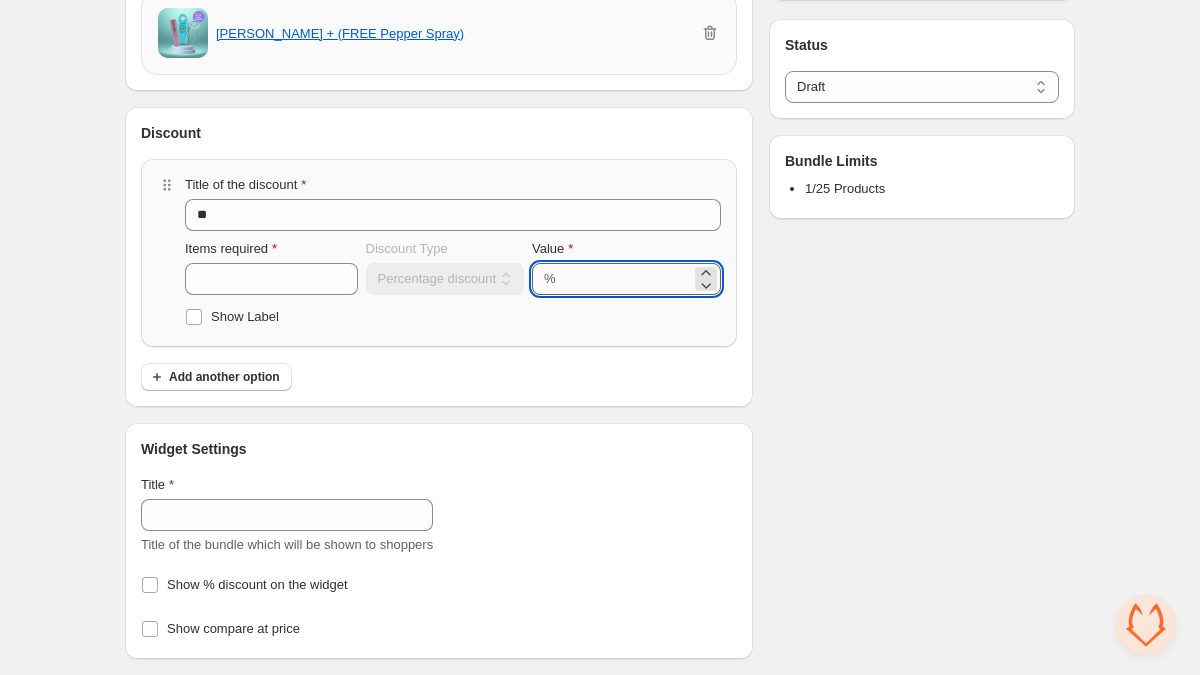 click on "**" at bounding box center (626, 279) 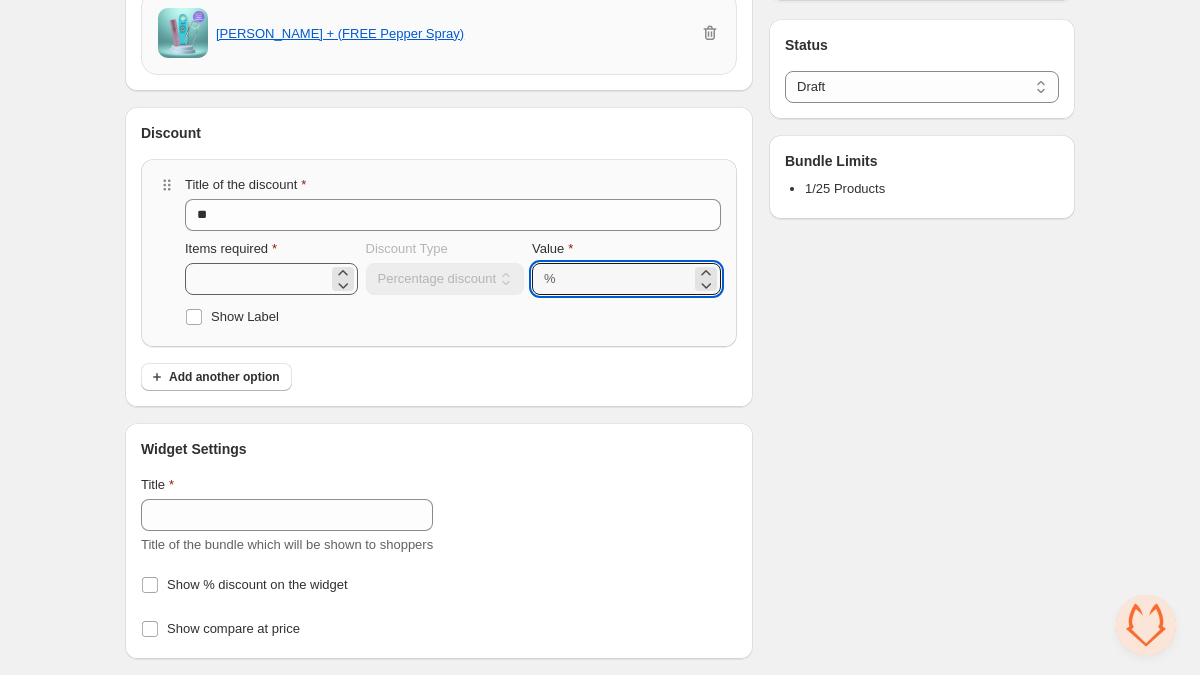 type on "*" 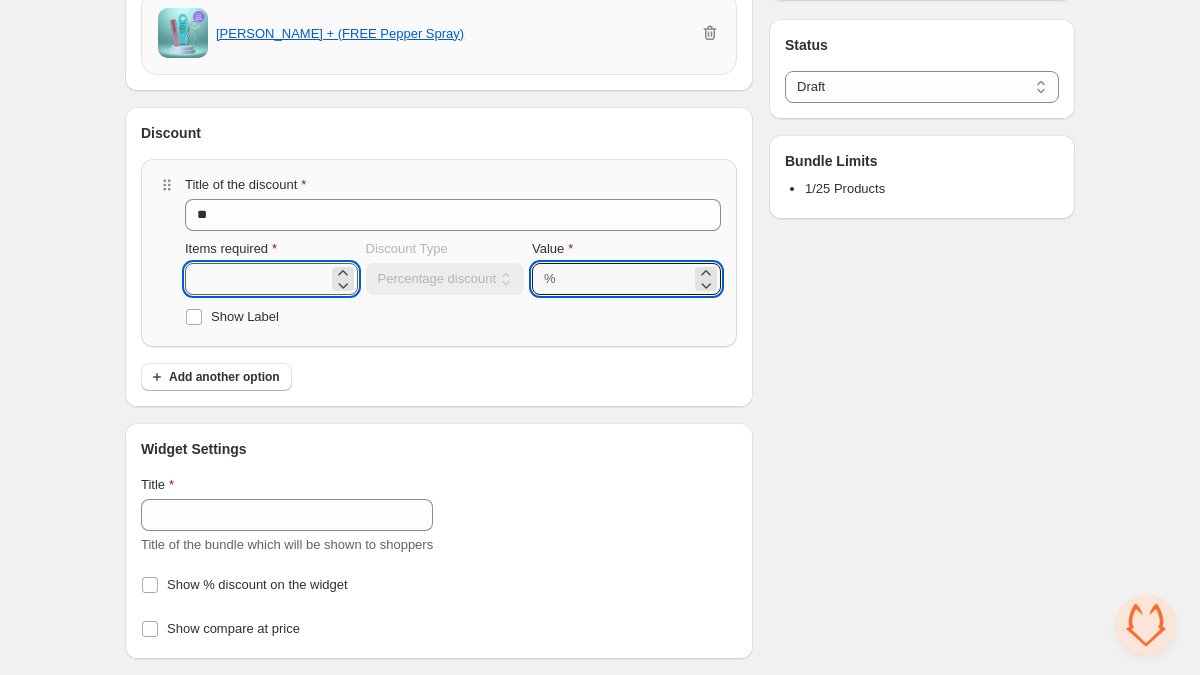 click on "*" at bounding box center [256, 279] 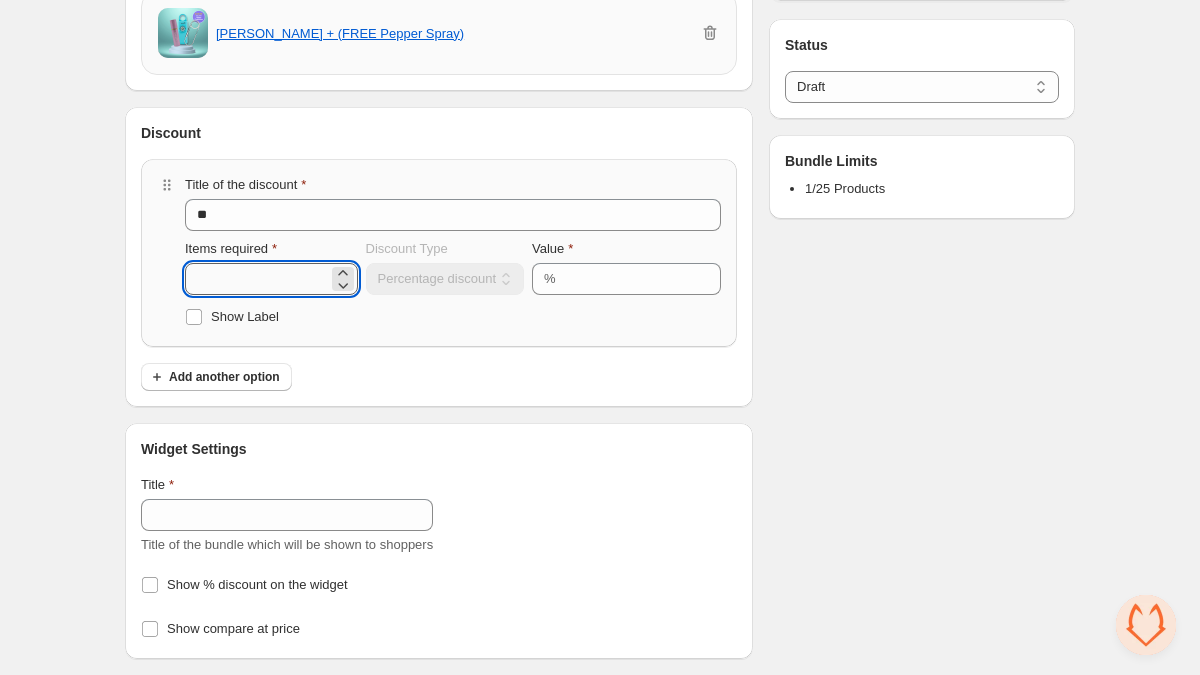 drag, startPoint x: 230, startPoint y: 279, endPoint x: 190, endPoint y: 280, distance: 40.012497 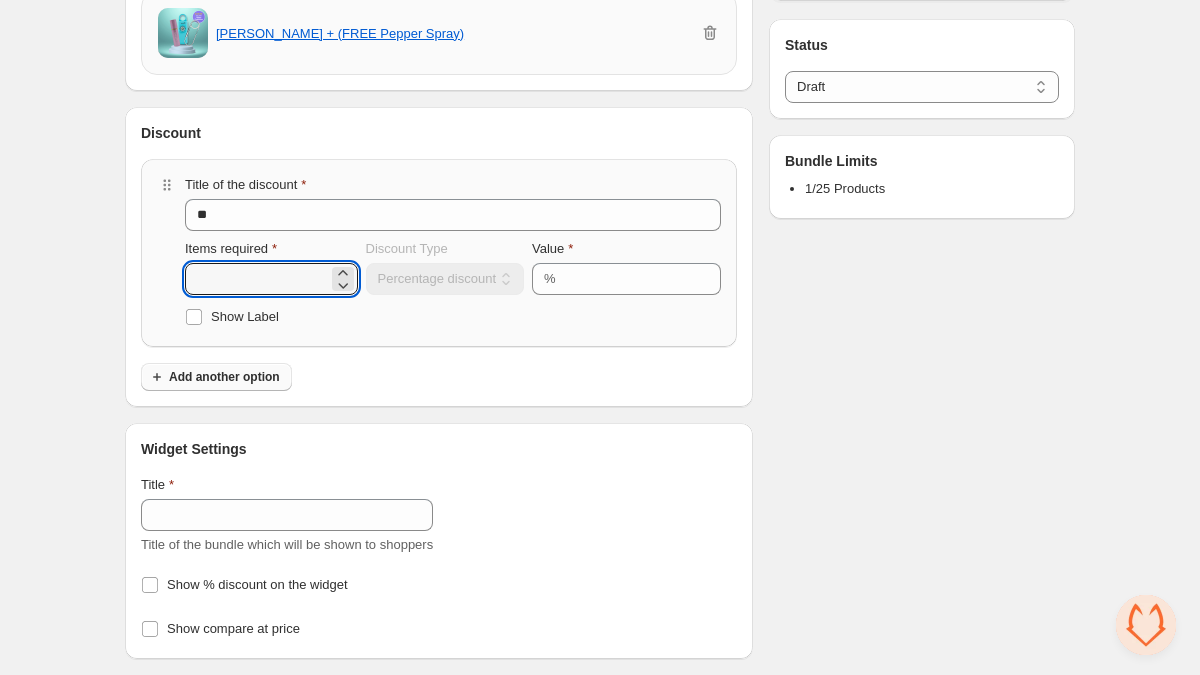 type on "*" 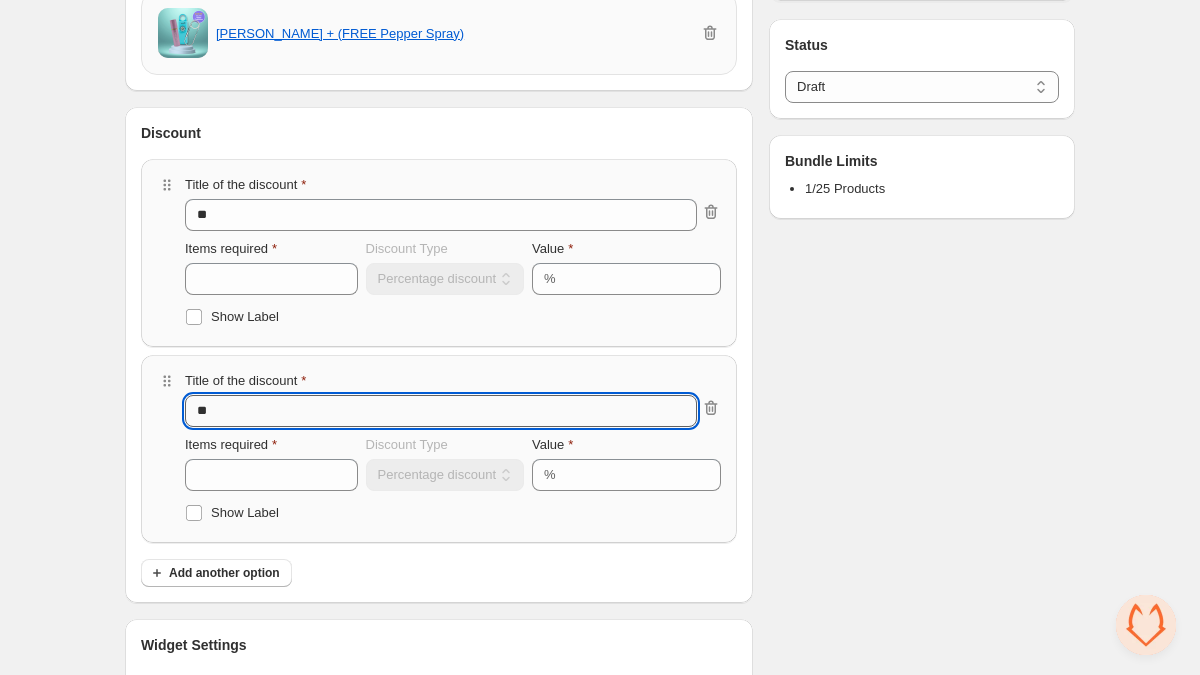 click on "**" at bounding box center (441, 411) 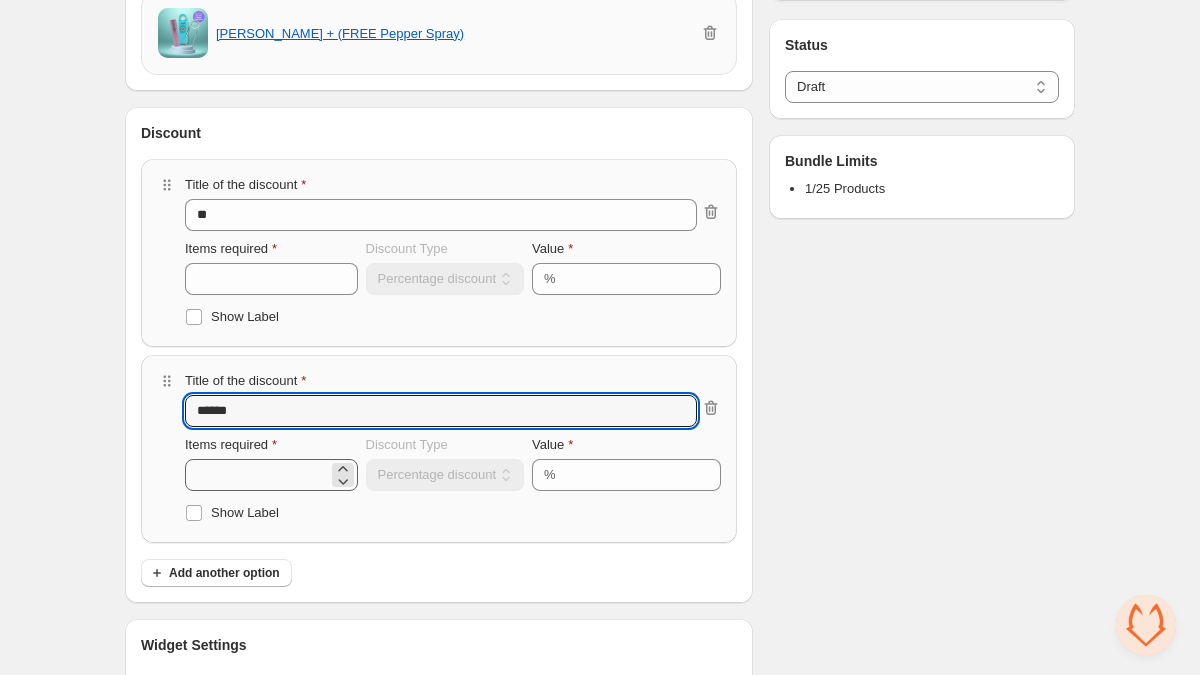 type on "******" 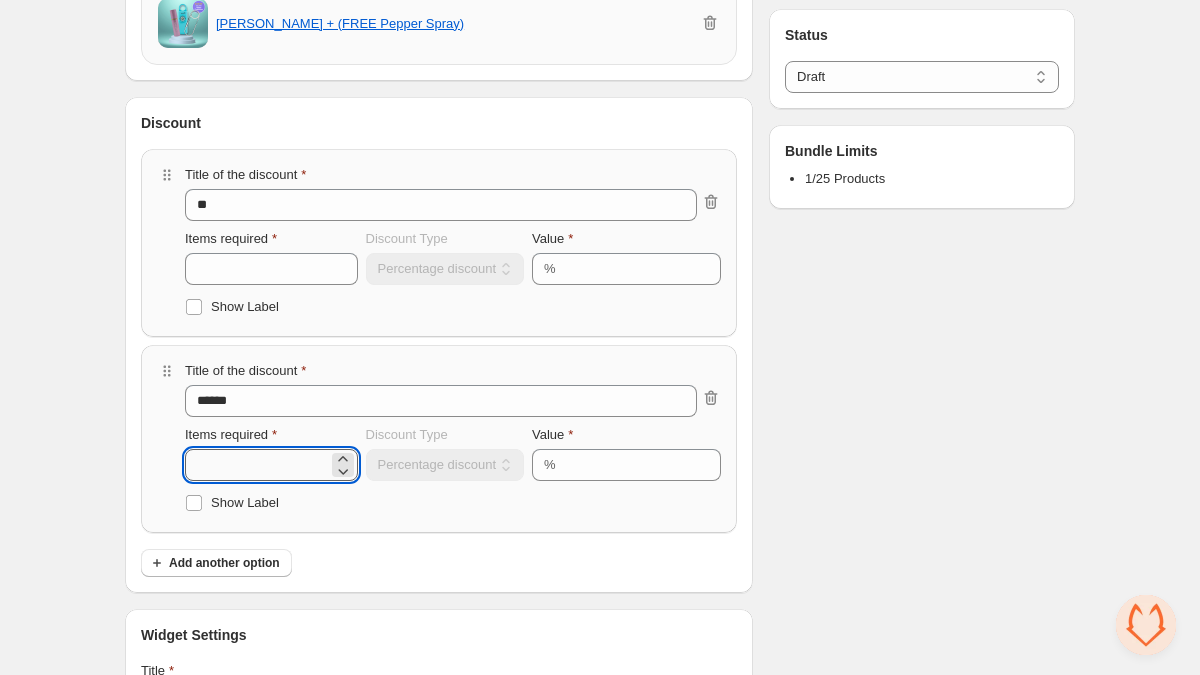 drag, startPoint x: 220, startPoint y: 477, endPoint x: 193, endPoint y: 477, distance: 27 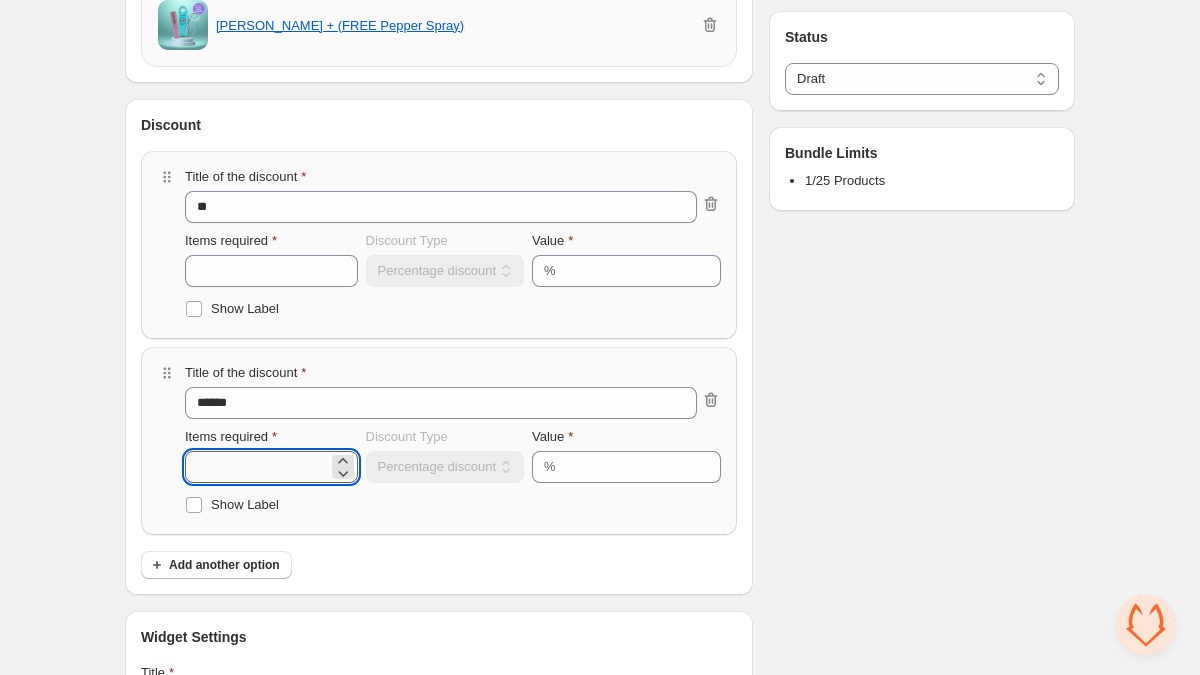 drag, startPoint x: 213, startPoint y: 470, endPoint x: 285, endPoint y: 465, distance: 72.1734 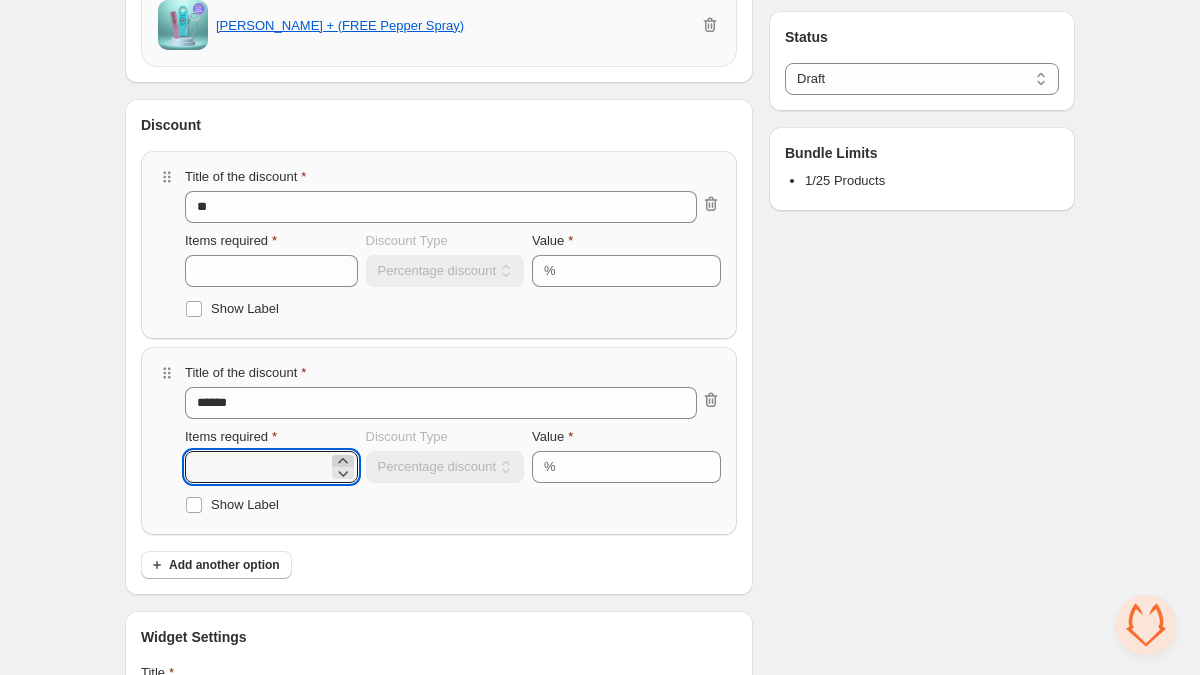 click 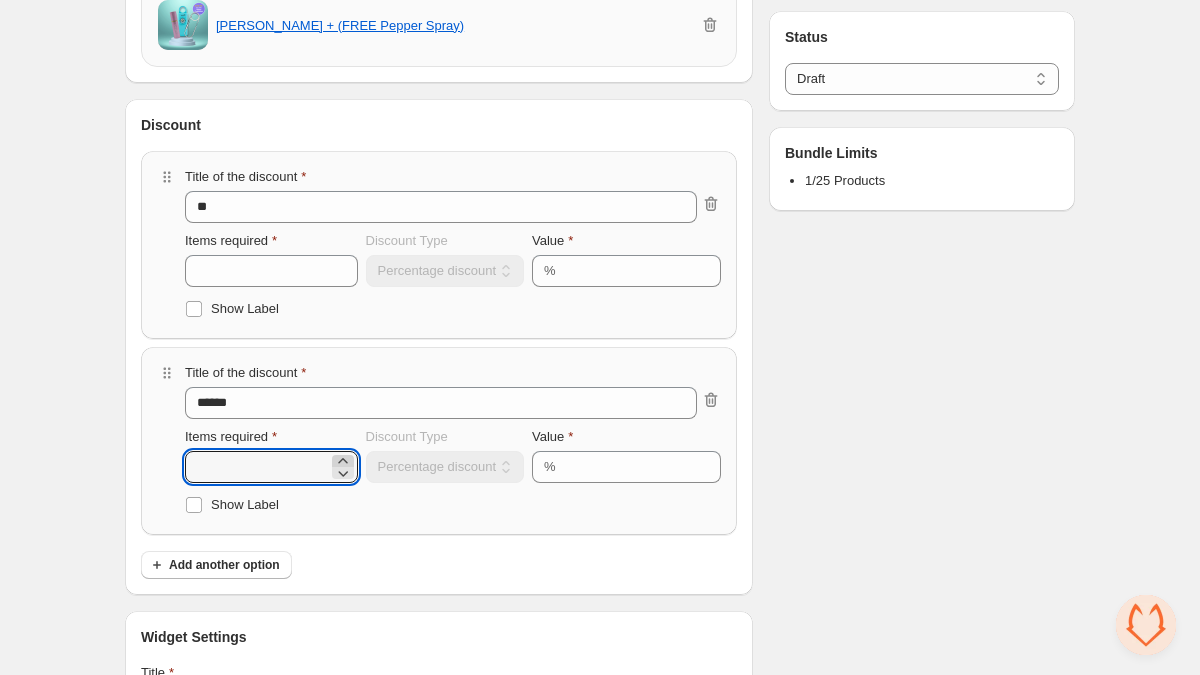 click 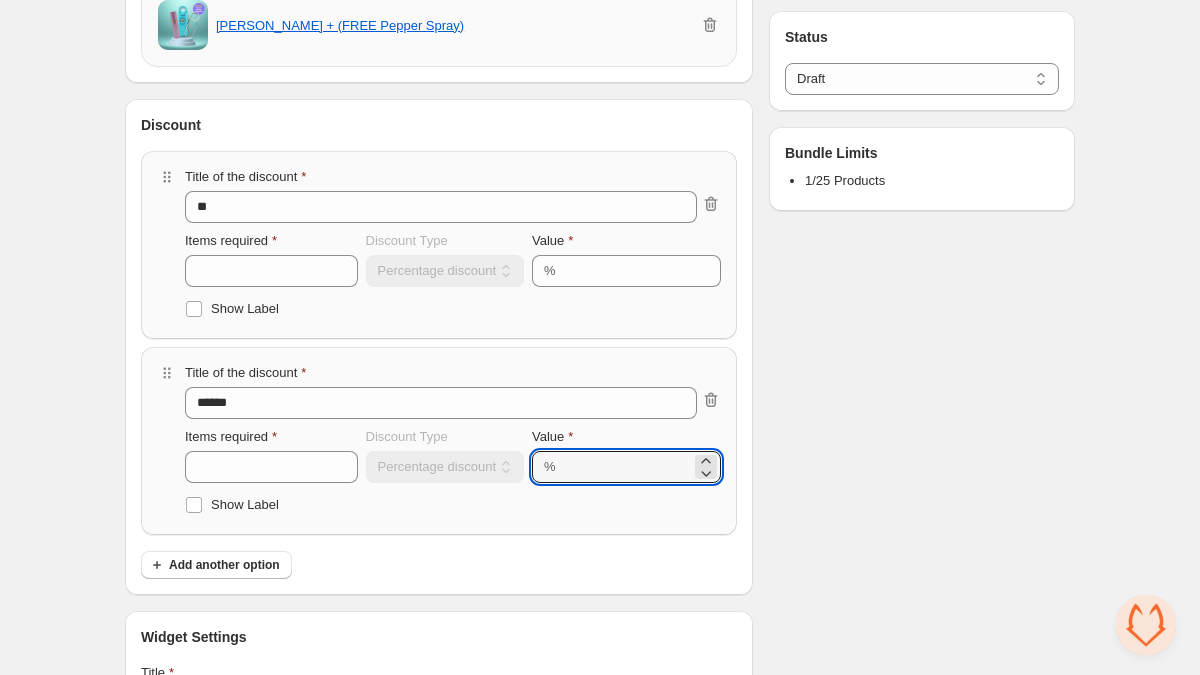 drag, startPoint x: 606, startPoint y: 464, endPoint x: 565, endPoint y: 463, distance: 41.01219 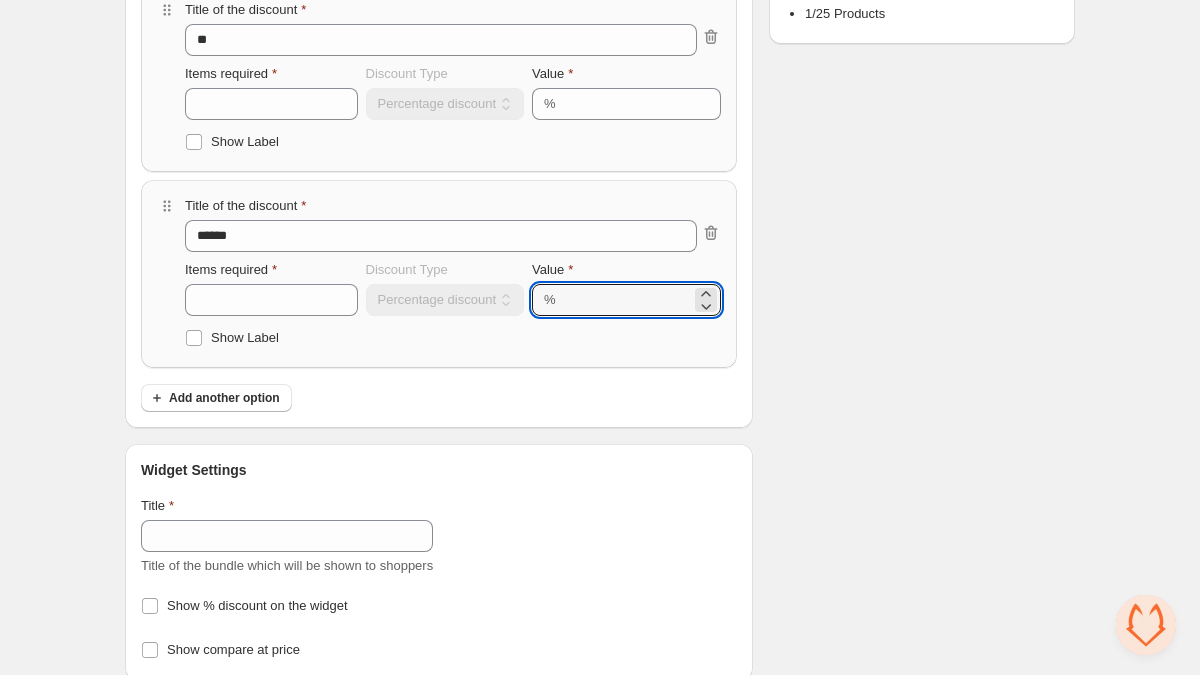 scroll, scrollTop: 504, scrollLeft: 0, axis: vertical 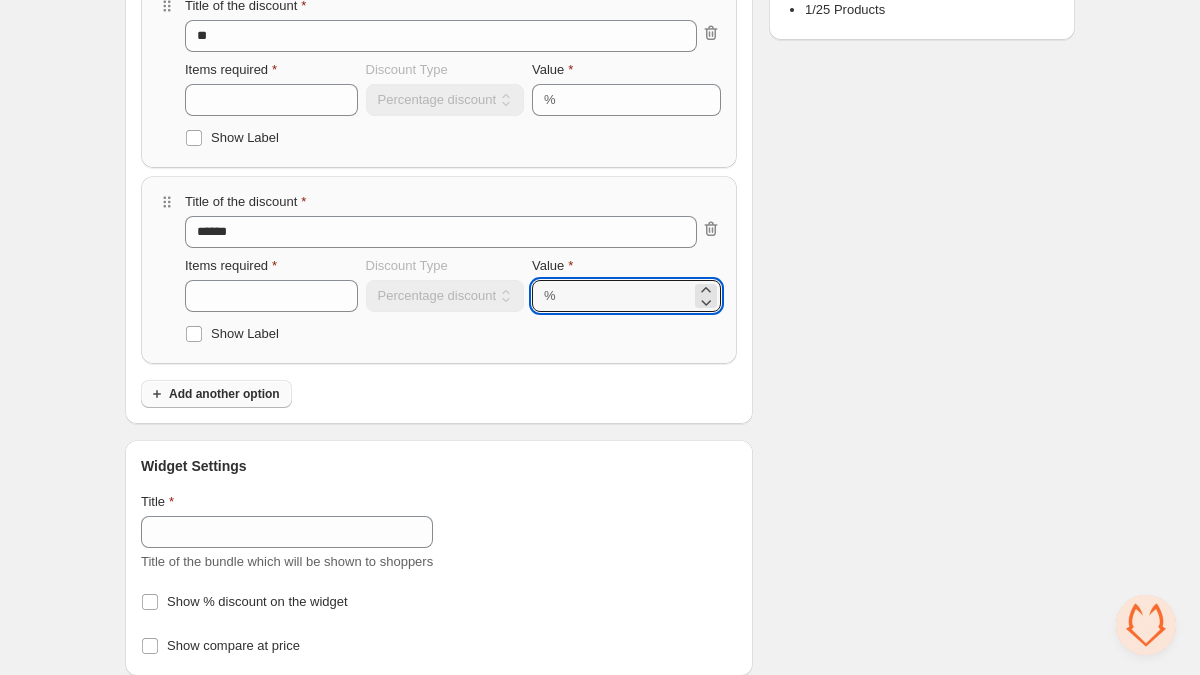 click on "Add another option" at bounding box center [224, 394] 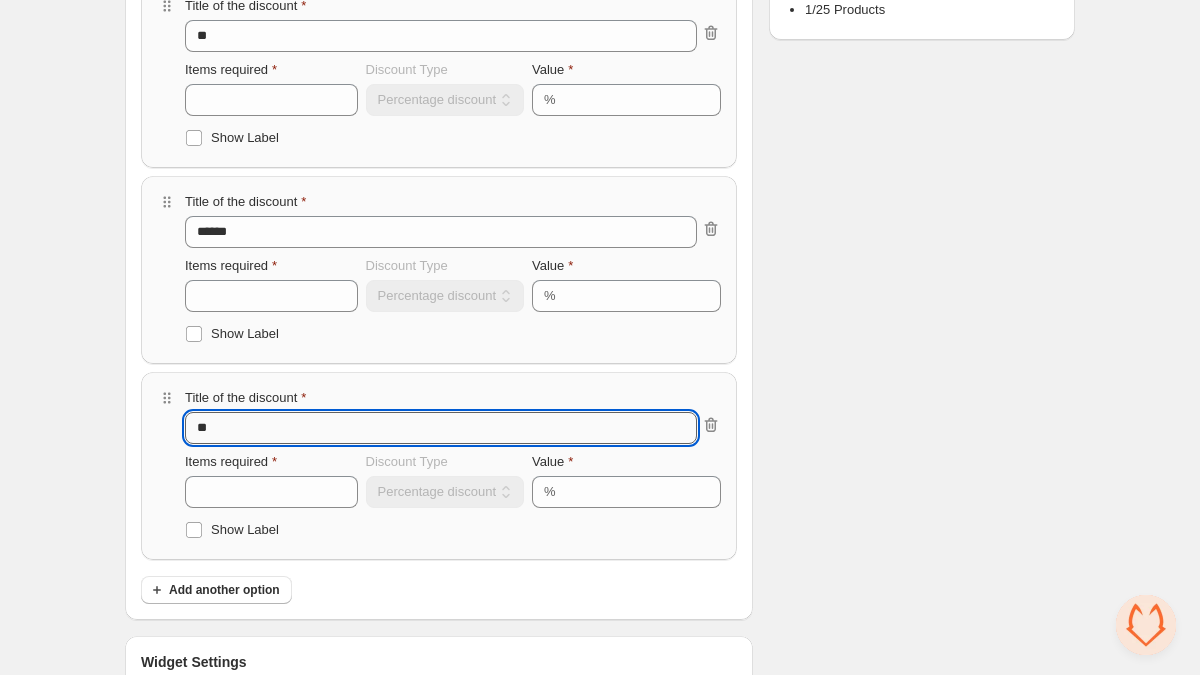 drag, startPoint x: 210, startPoint y: 432, endPoint x: 196, endPoint y: 431, distance: 14.035668 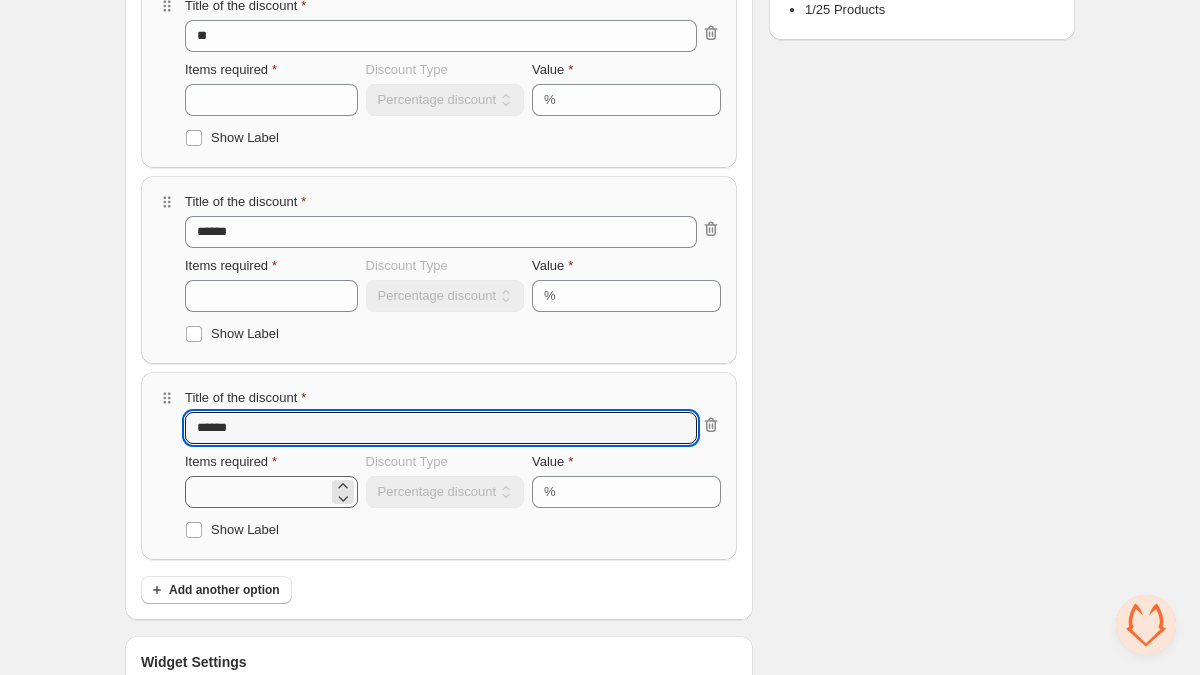 type on "******" 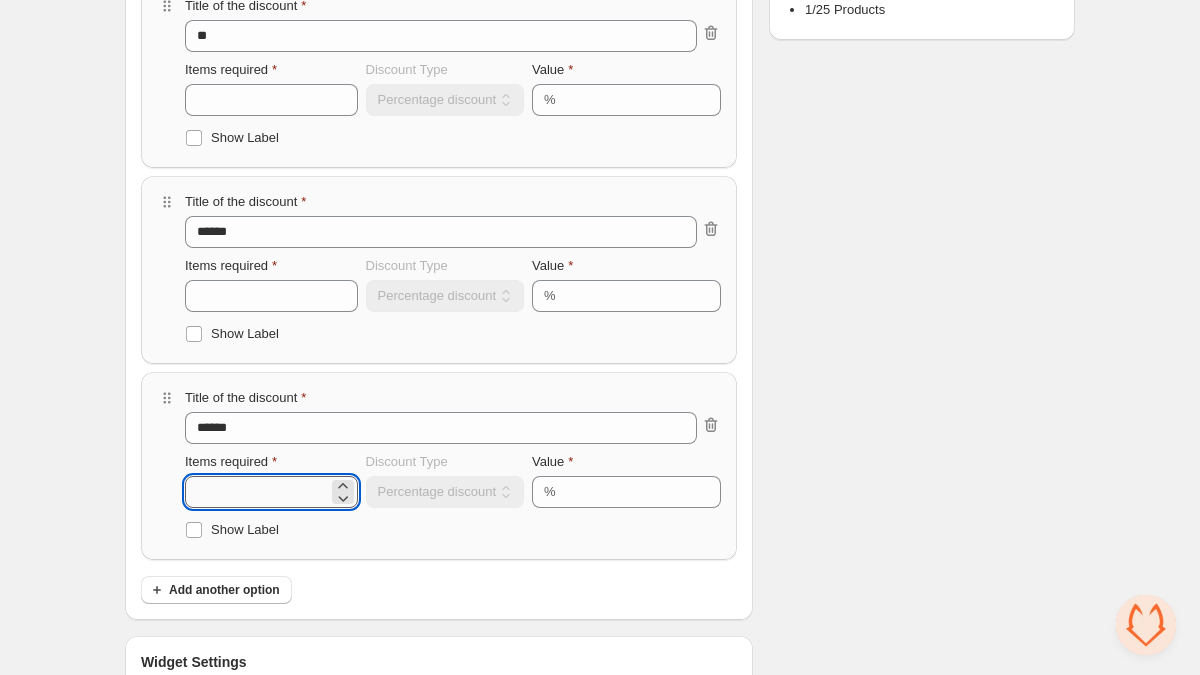 drag, startPoint x: 215, startPoint y: 492, endPoint x: 197, endPoint y: 493, distance: 18.027756 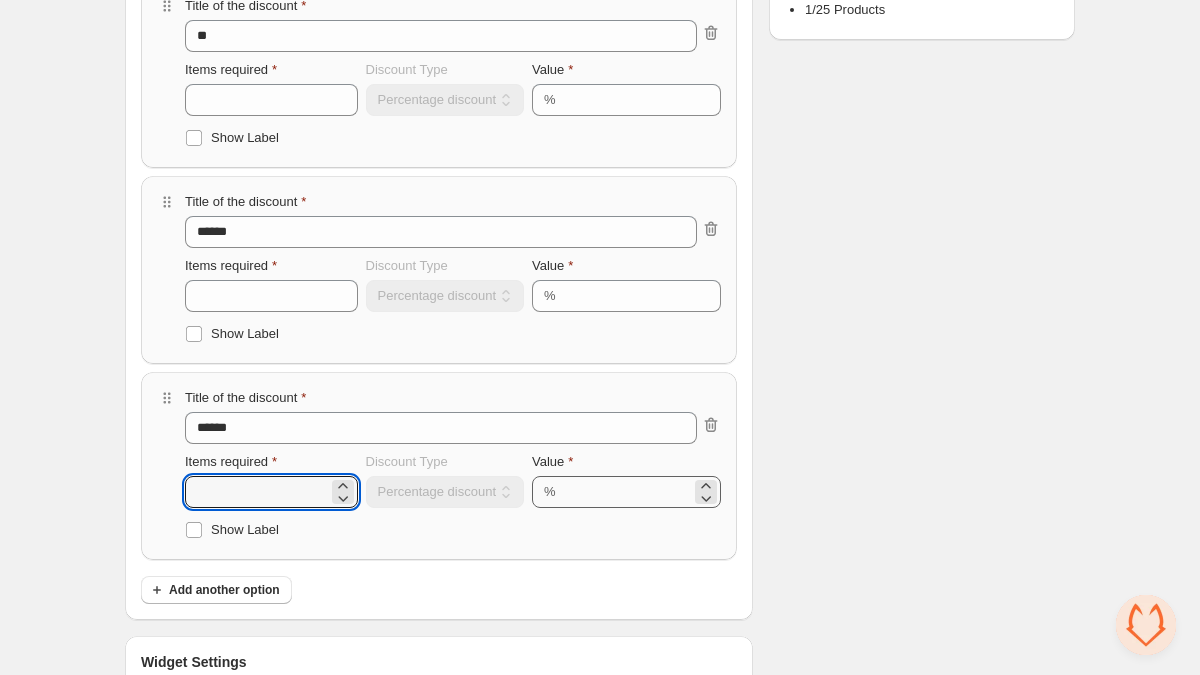 type on "*" 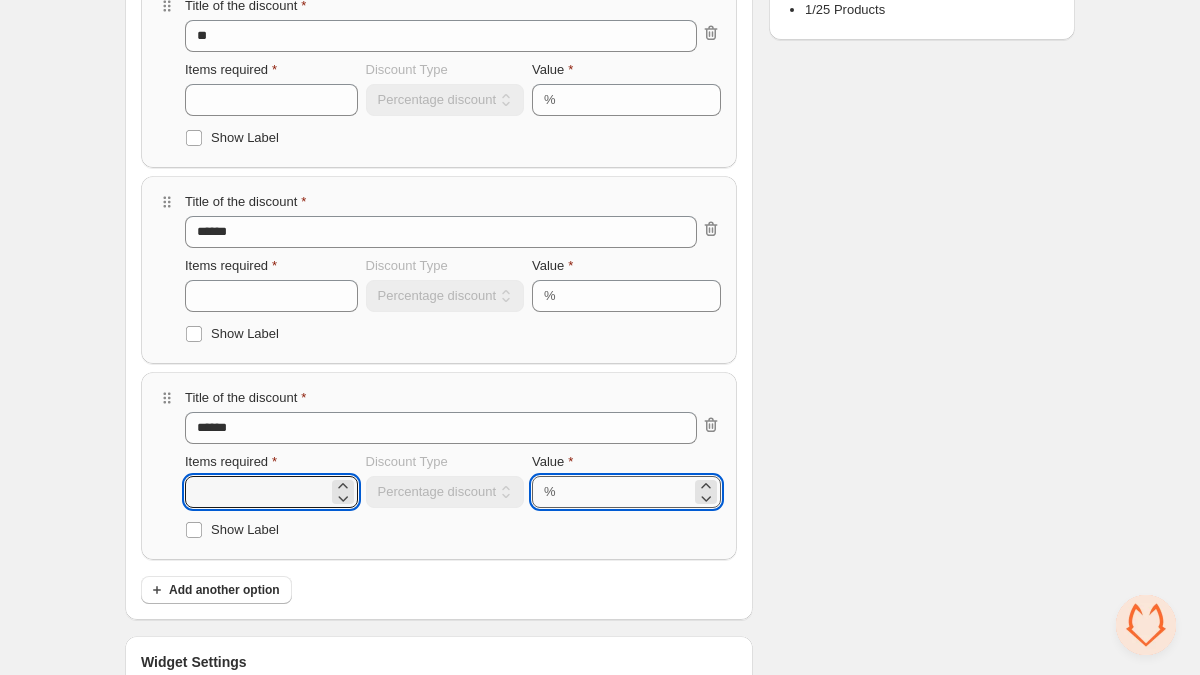 click on "**" at bounding box center (626, 492) 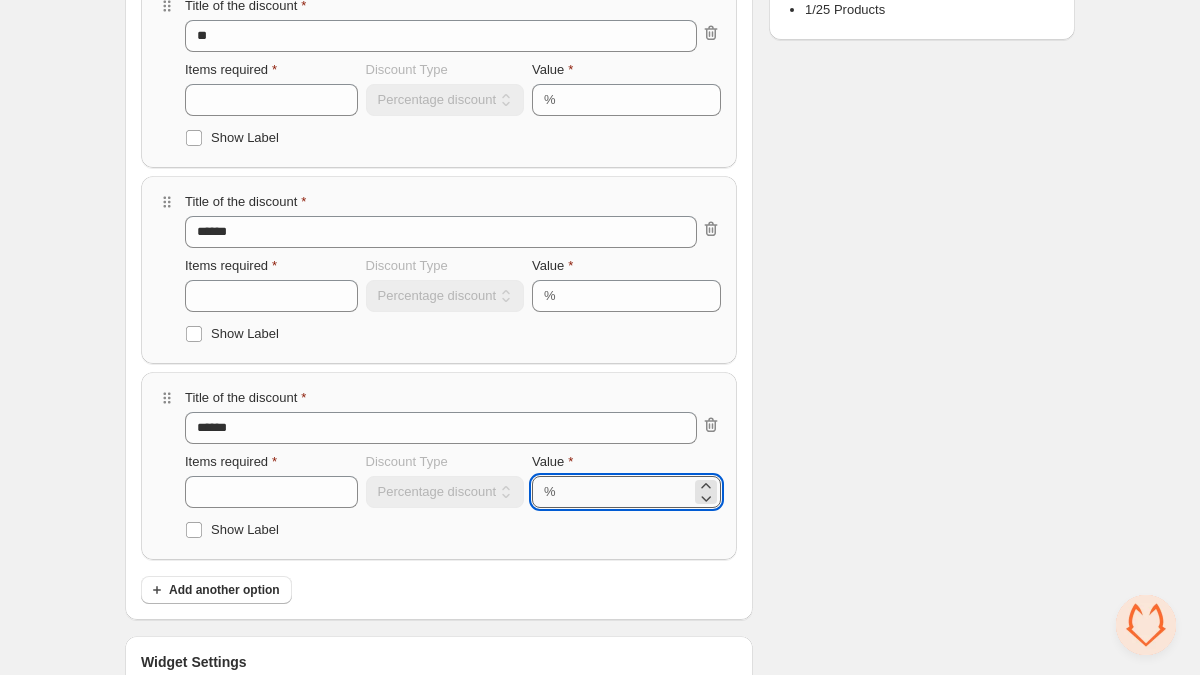 drag, startPoint x: 600, startPoint y: 489, endPoint x: 570, endPoint y: 493, distance: 30.265491 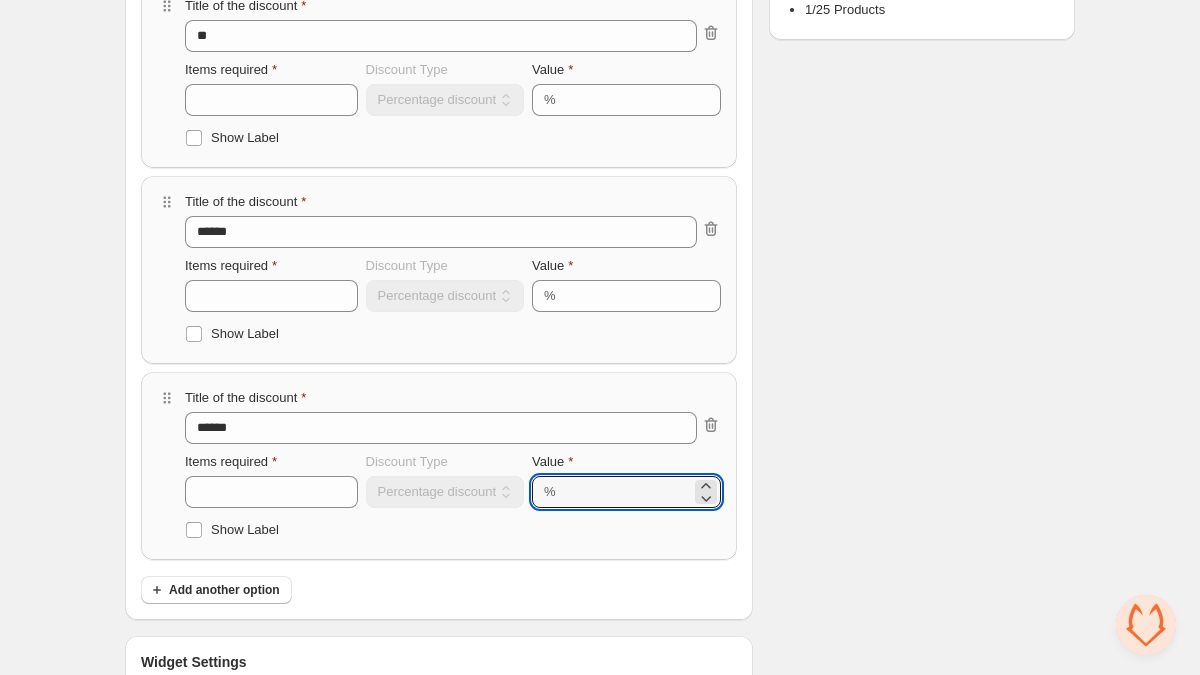 type on "**" 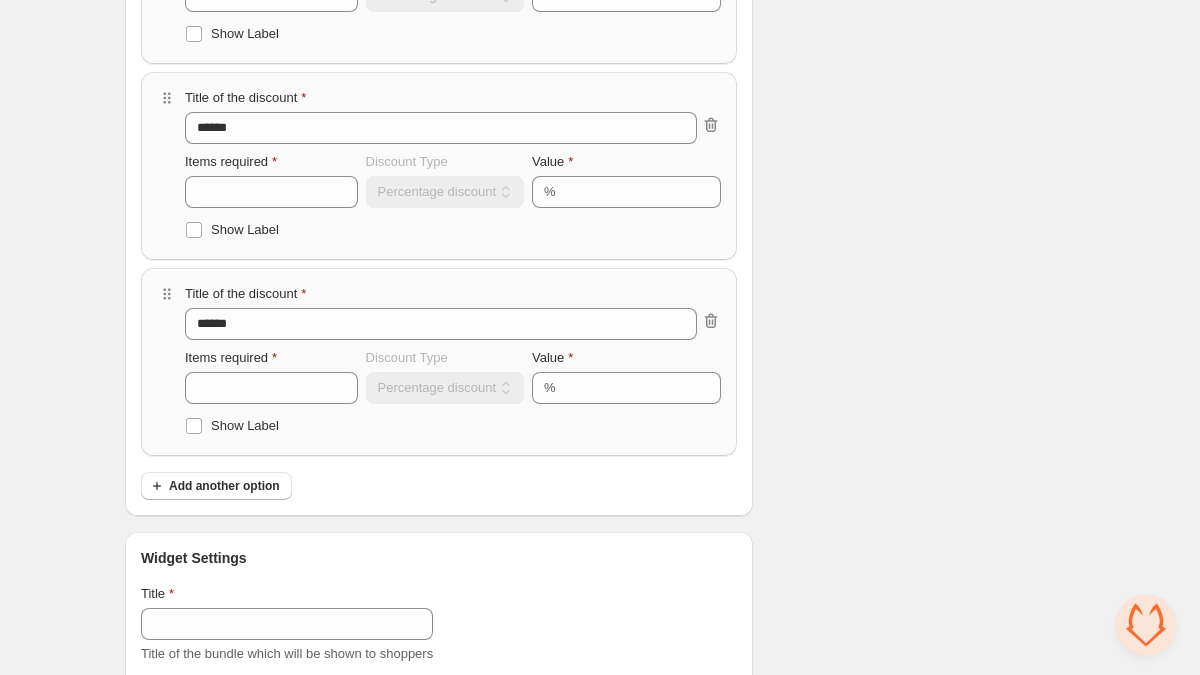 scroll, scrollTop: 717, scrollLeft: 0, axis: vertical 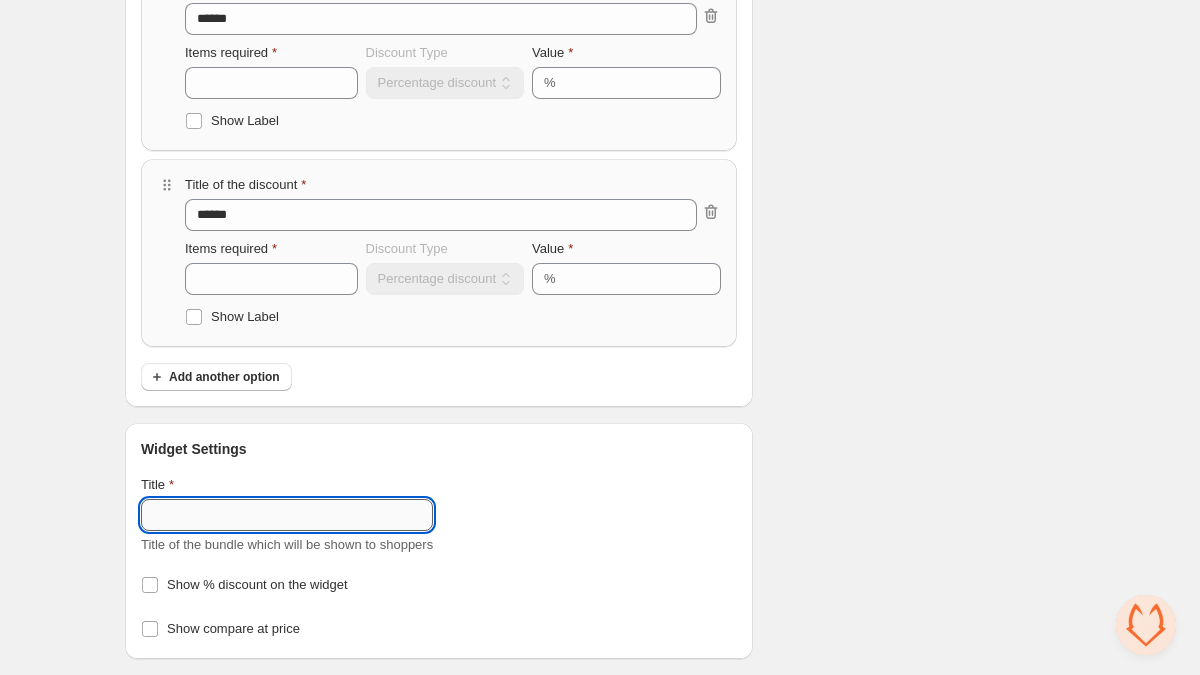 click on "Title" at bounding box center (287, 515) 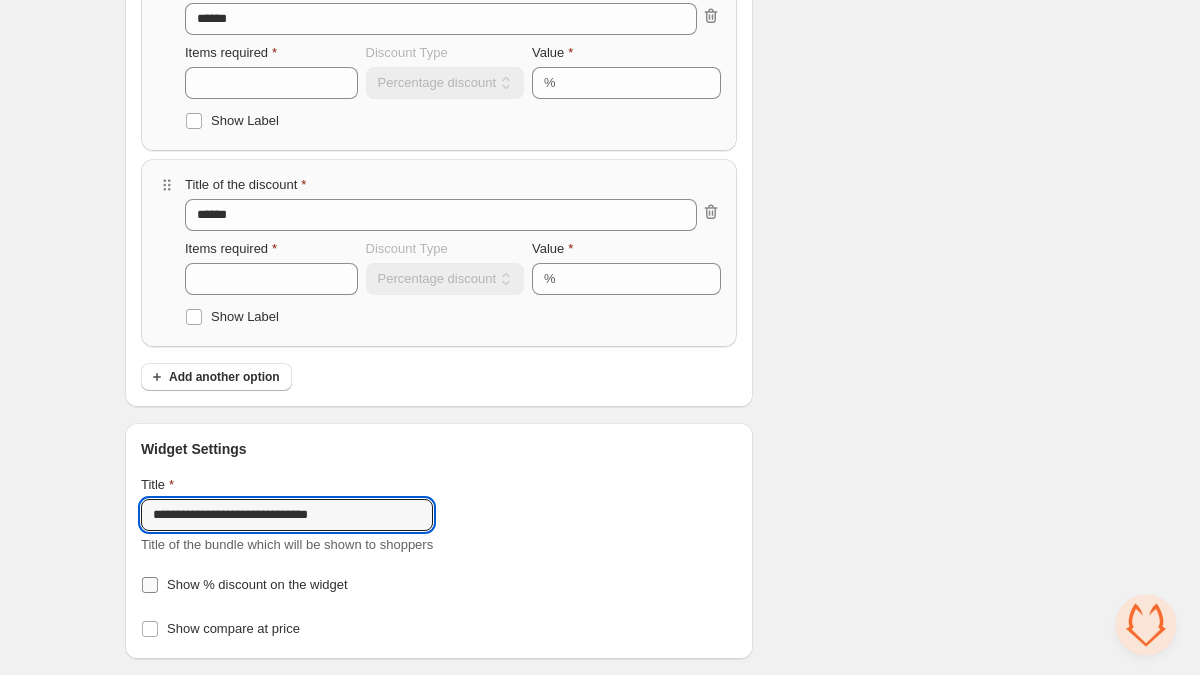 type on "**********" 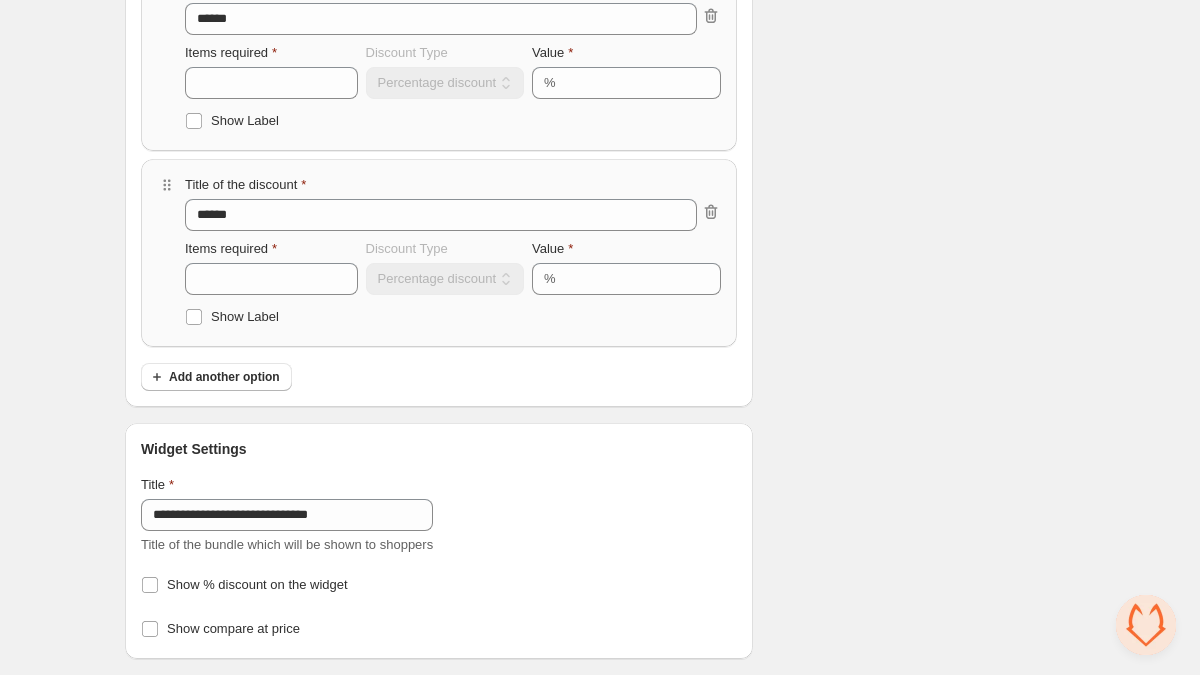 drag, startPoint x: 161, startPoint y: 582, endPoint x: 143, endPoint y: 601, distance: 26.172504 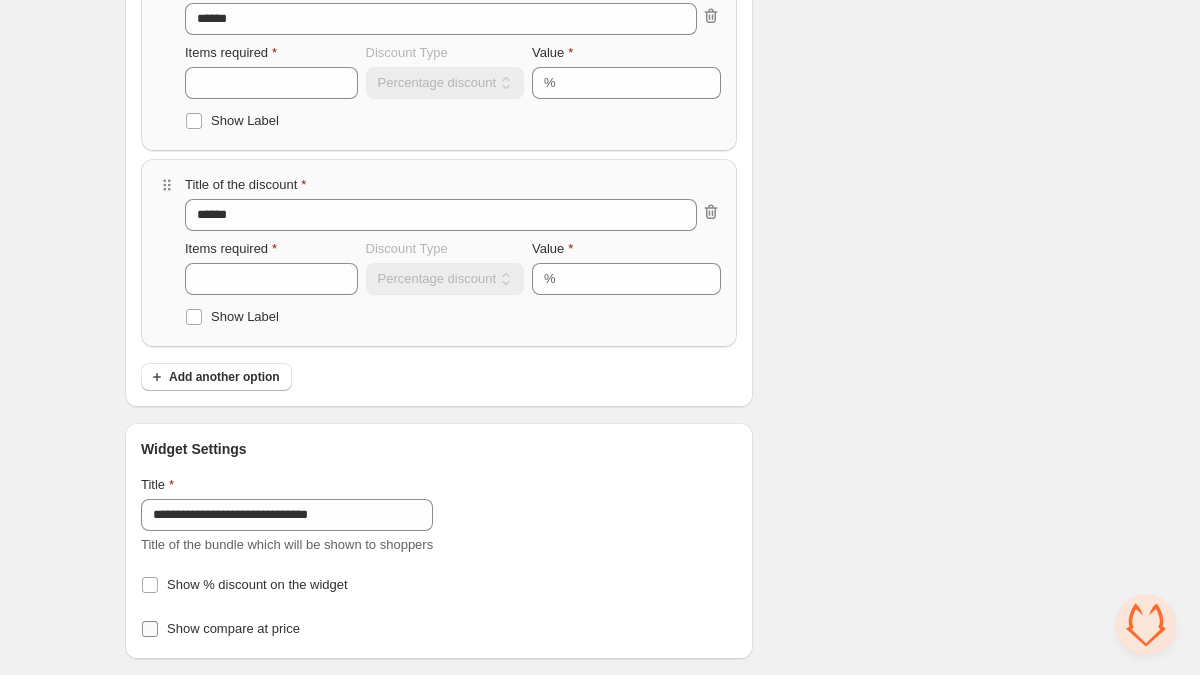 click on "Show compare at price" at bounding box center [287, 629] 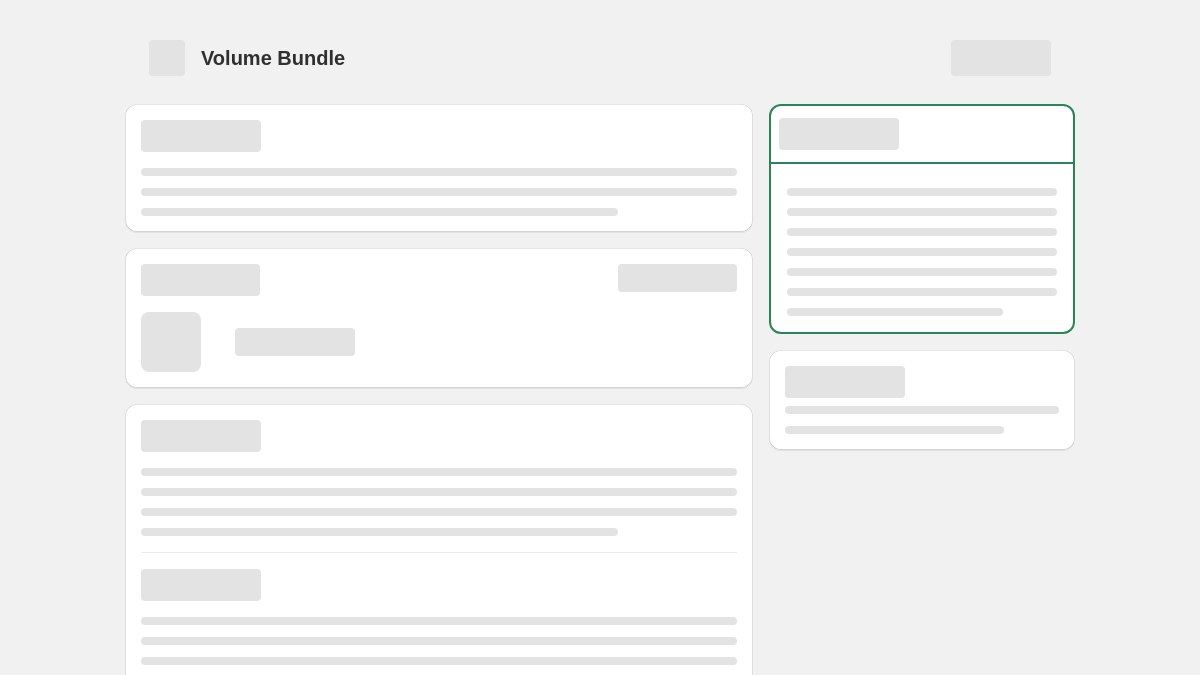 scroll, scrollTop: 0, scrollLeft: 0, axis: both 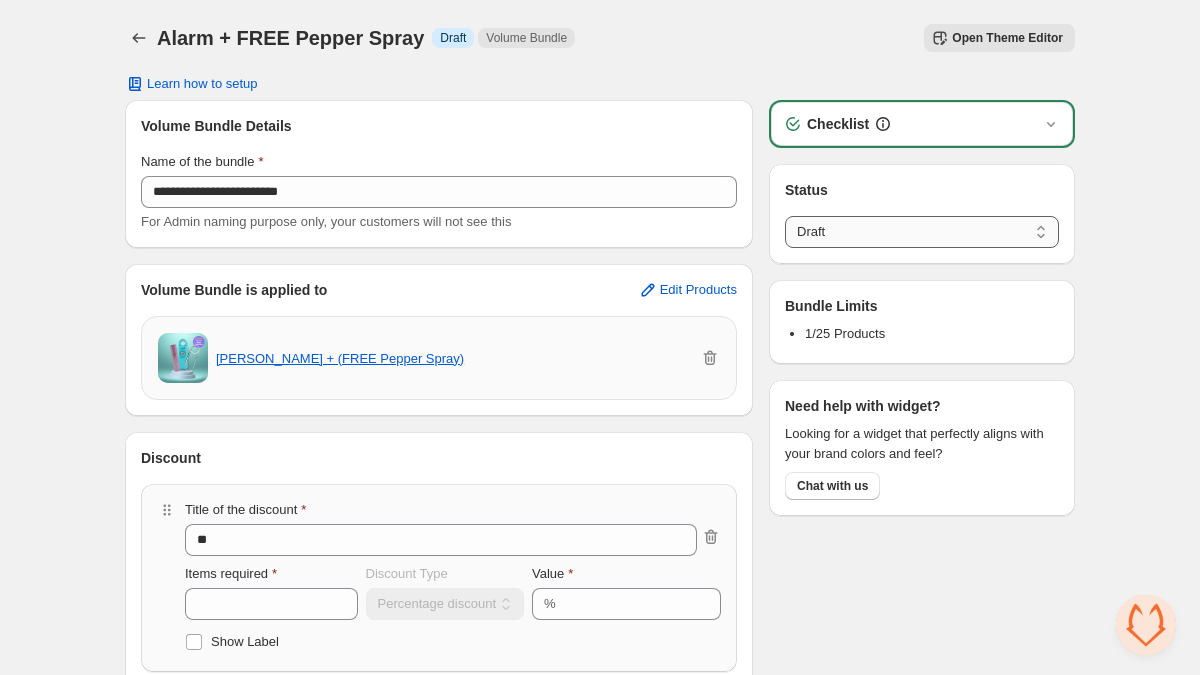 click on "****** *****" at bounding box center (922, 232) 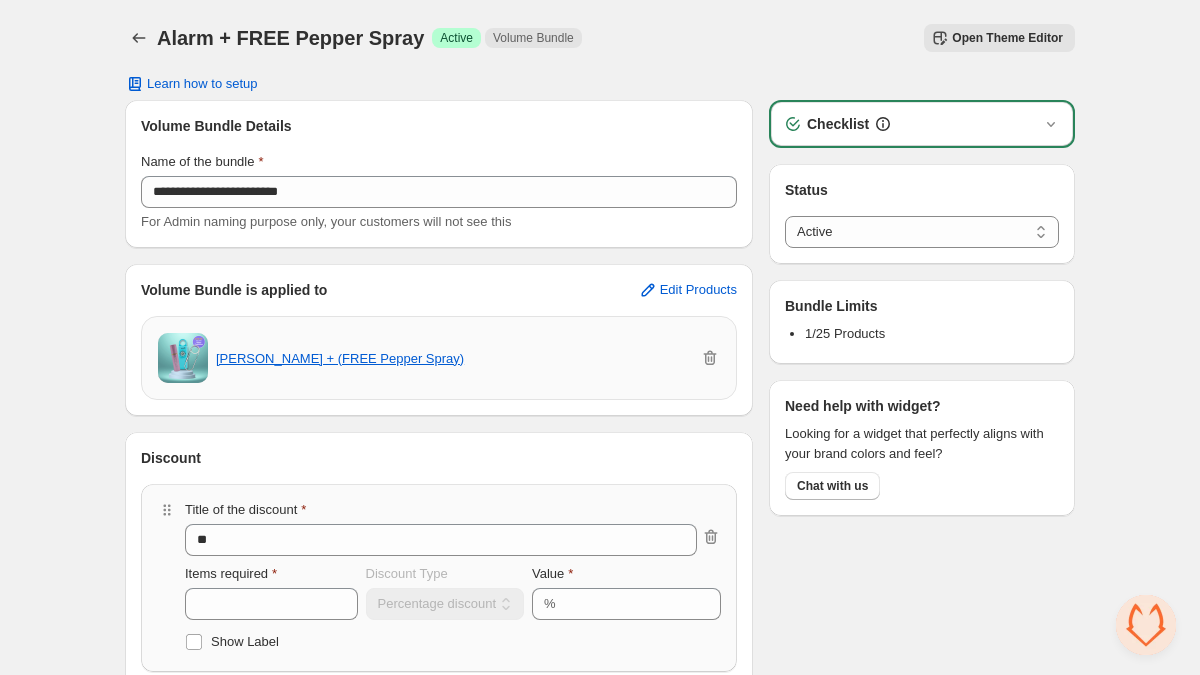 click on "Open Theme Editor" at bounding box center (1007, 38) 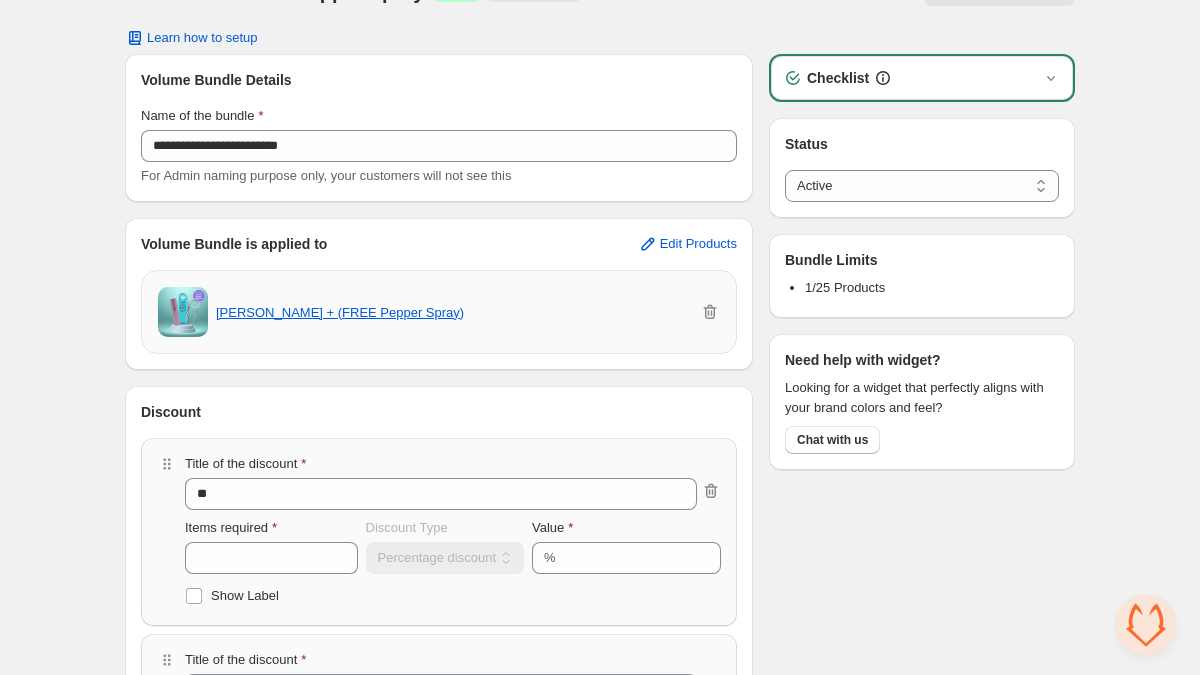 scroll, scrollTop: 0, scrollLeft: 0, axis: both 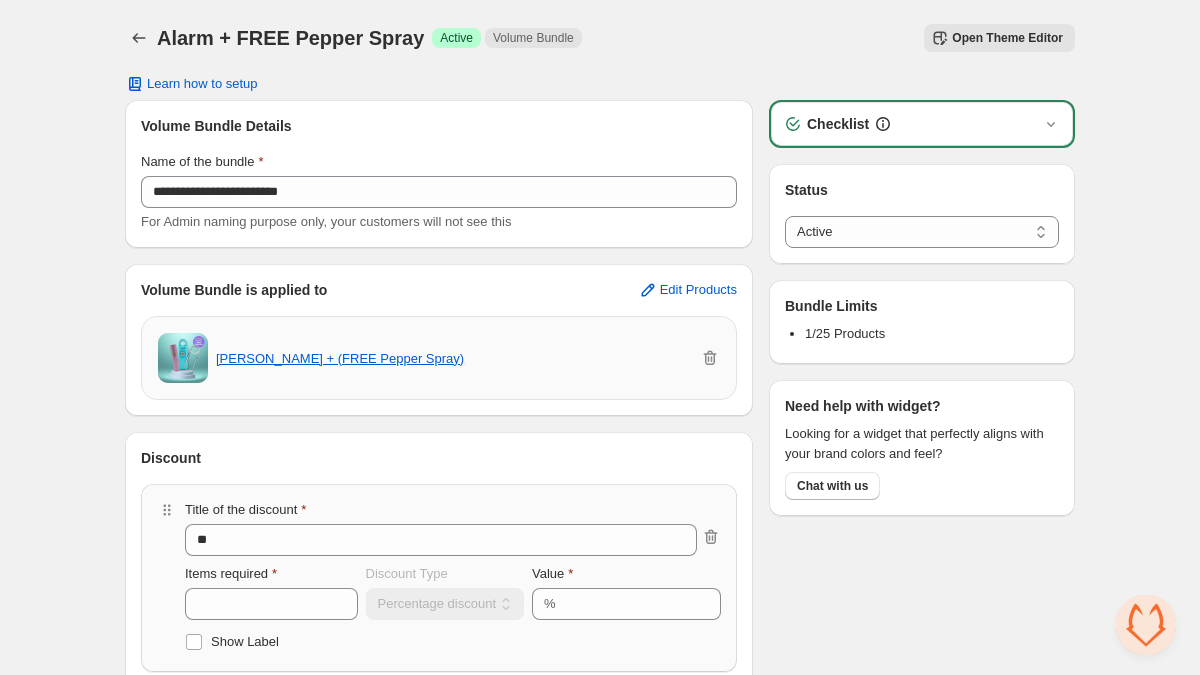 click on "Open Theme Editor" at bounding box center [1007, 38] 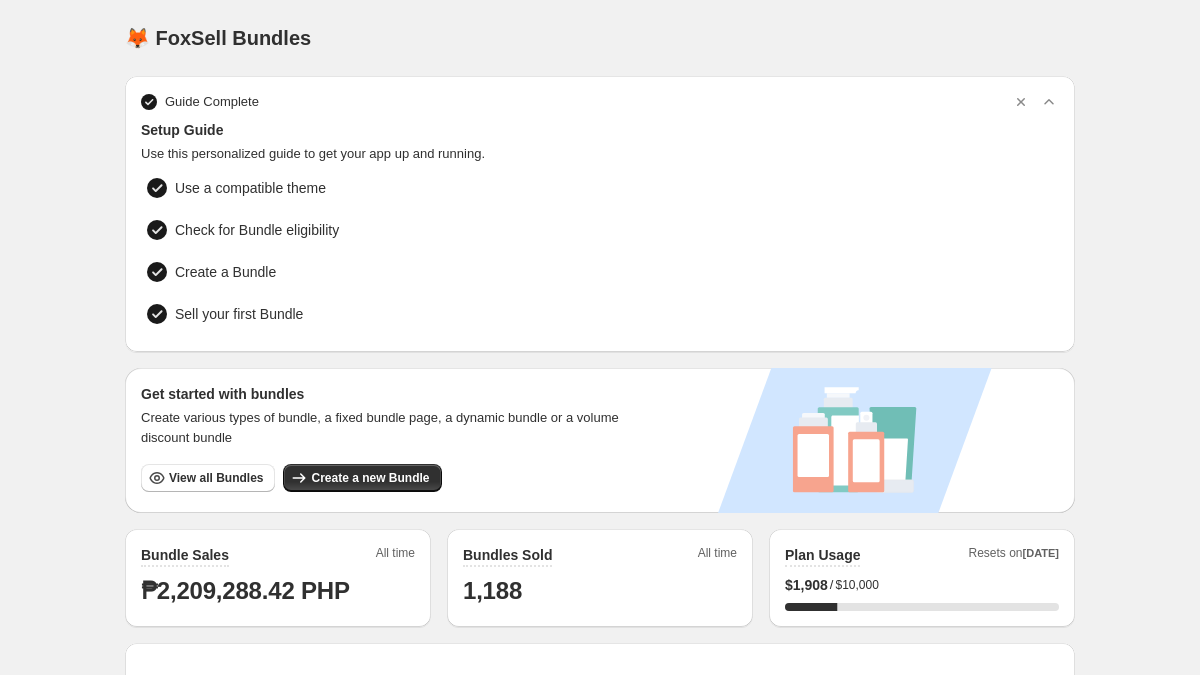 scroll, scrollTop: 0, scrollLeft: 0, axis: both 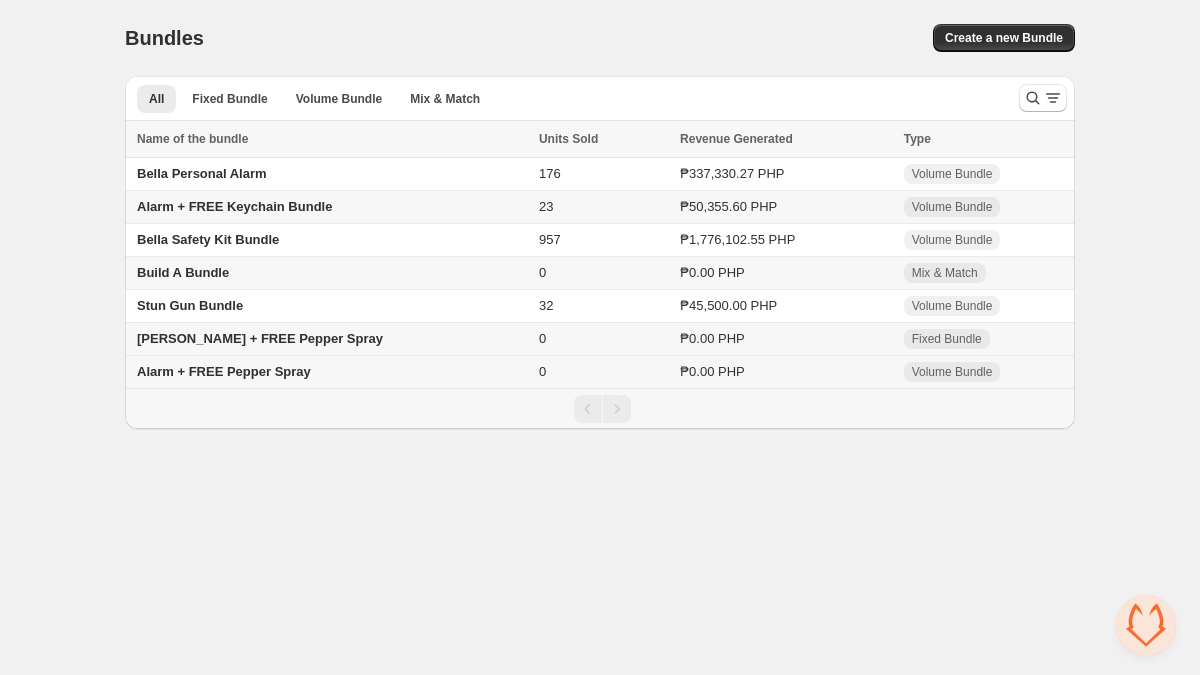 click on "Alarm + FREE Pepper Spray" at bounding box center (224, 371) 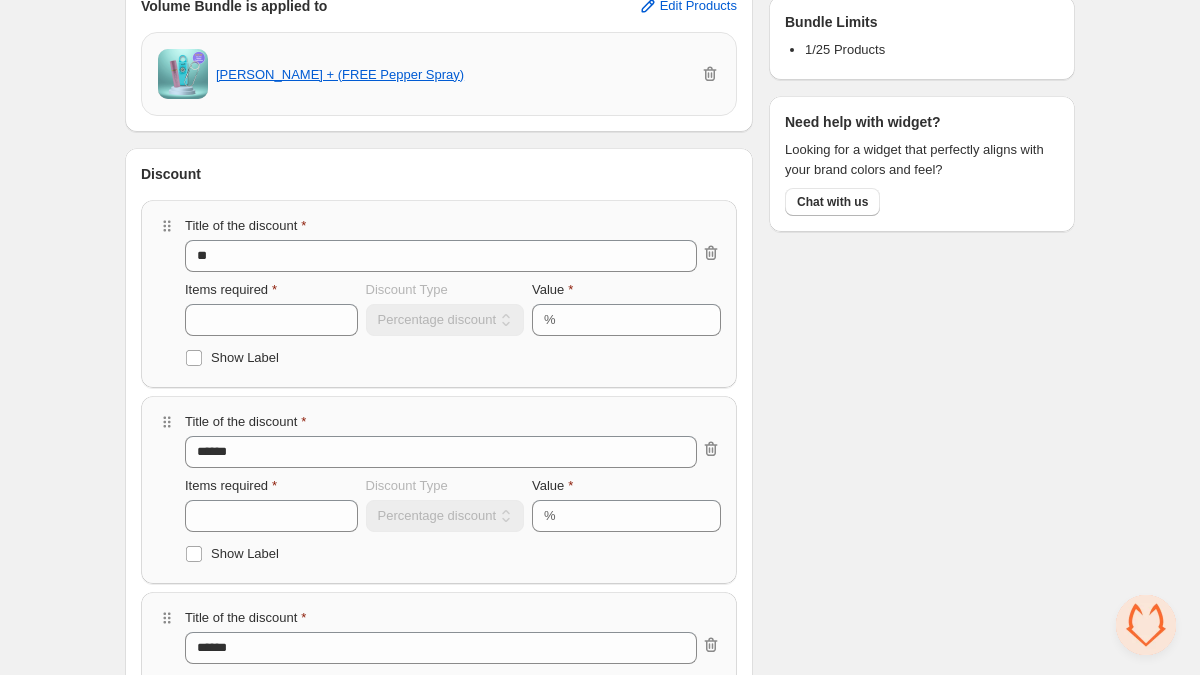 scroll, scrollTop: 125, scrollLeft: 0, axis: vertical 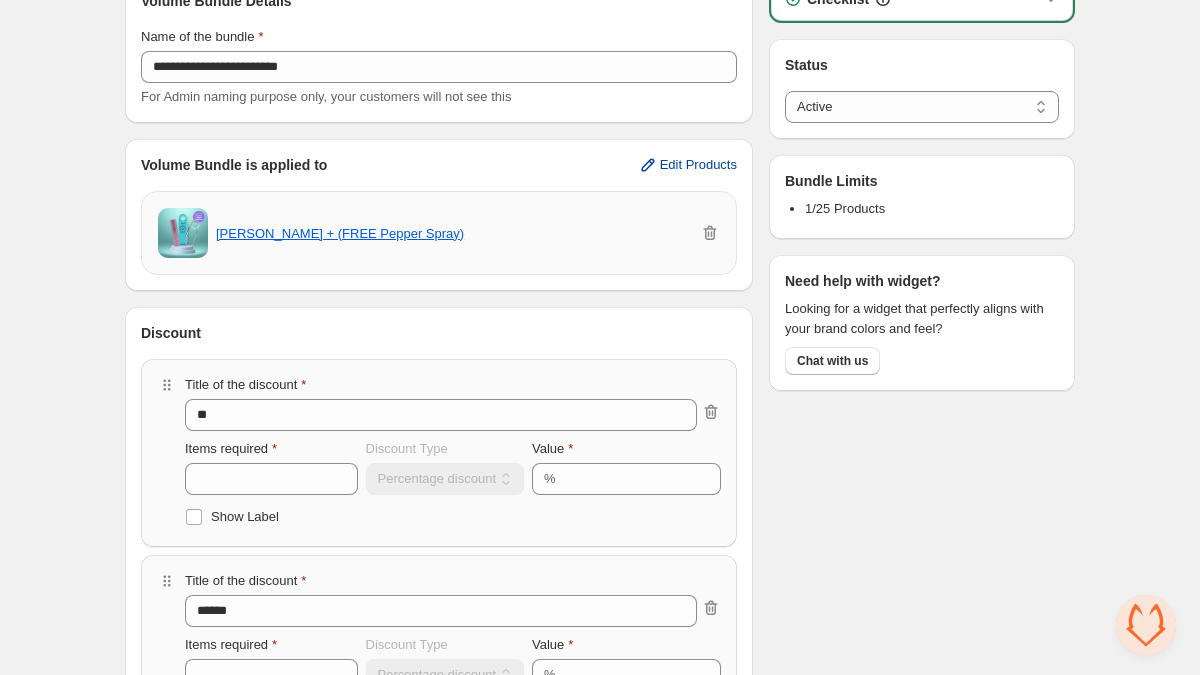 click on "Edit Products" at bounding box center [687, 165] 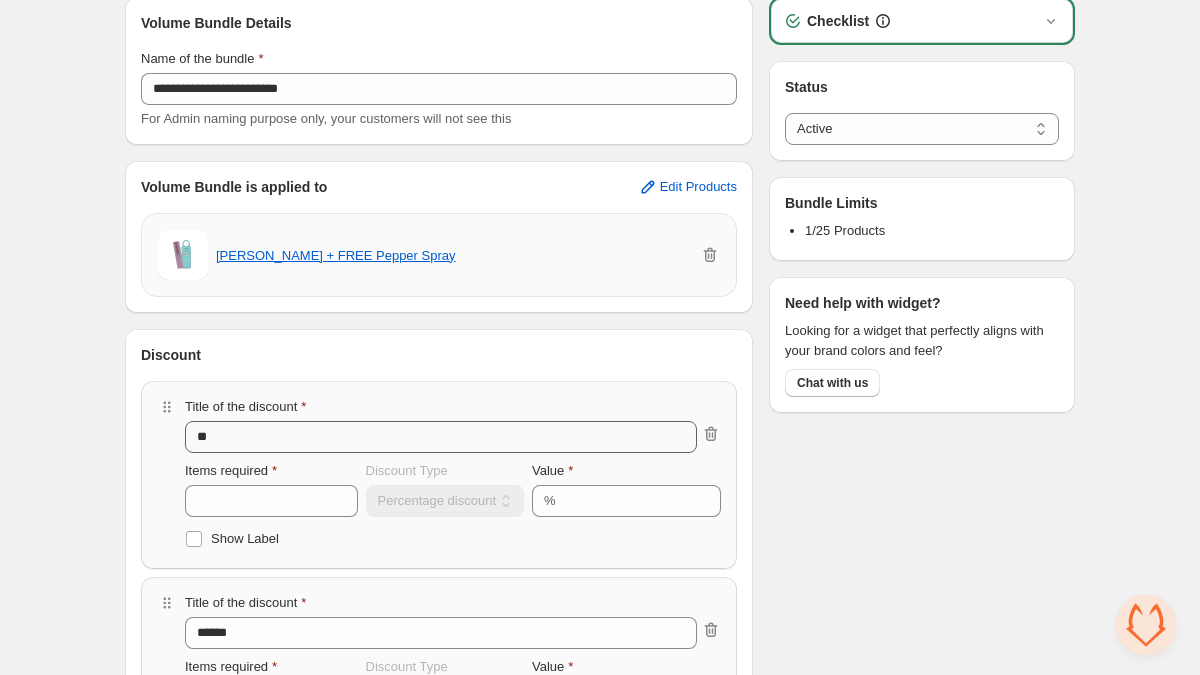 scroll, scrollTop: 206, scrollLeft: 0, axis: vertical 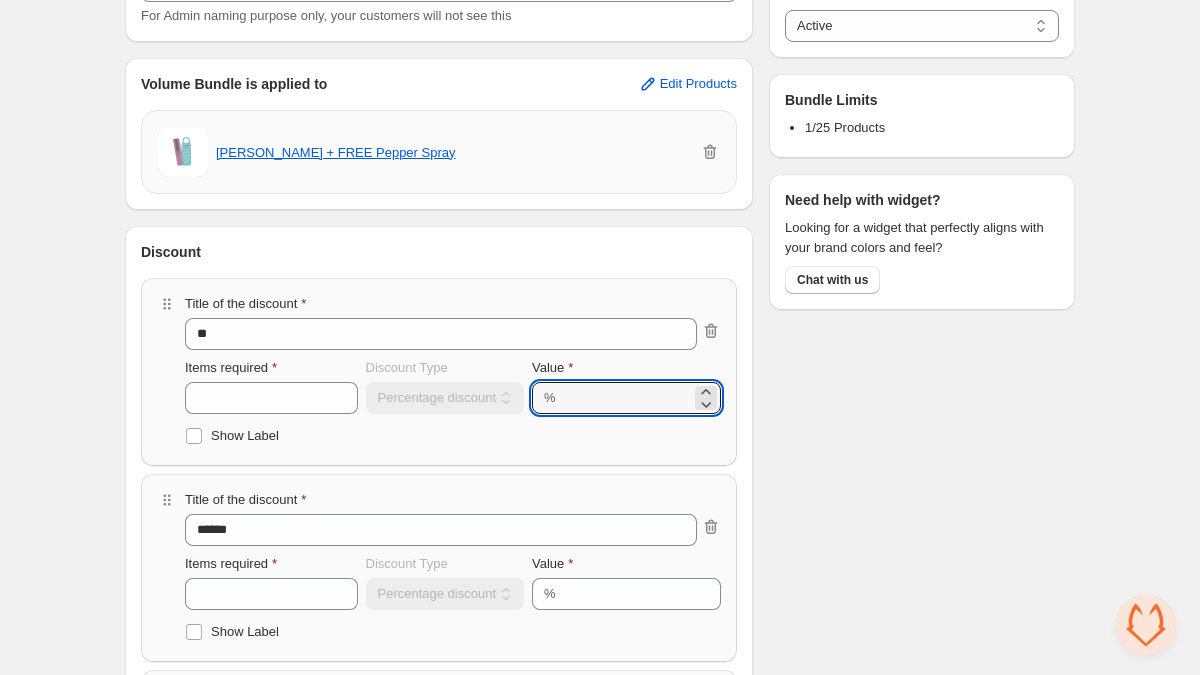drag, startPoint x: 627, startPoint y: 402, endPoint x: 563, endPoint y: 395, distance: 64.381676 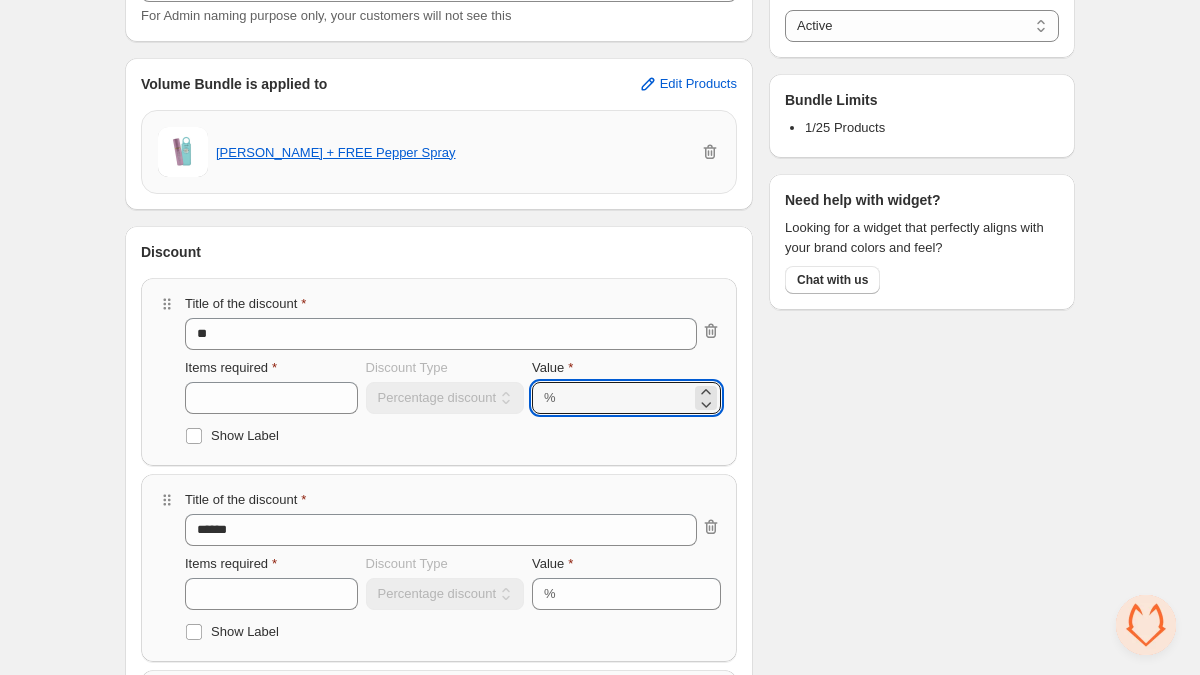 type on "****" 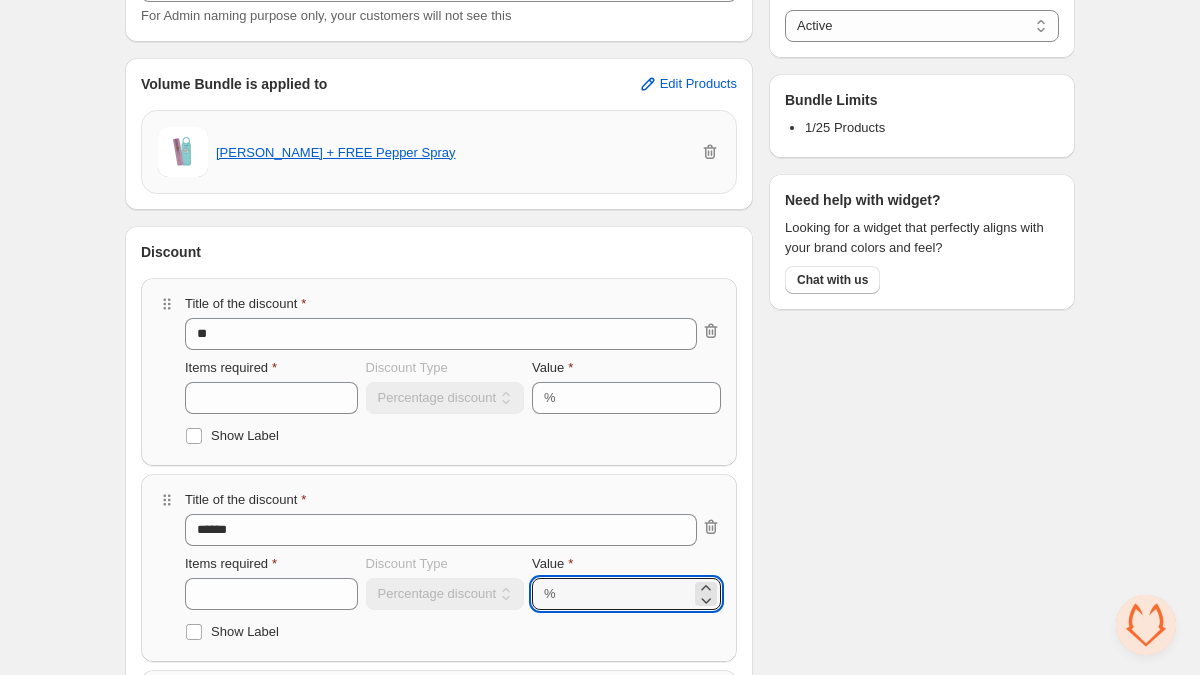 drag, startPoint x: 592, startPoint y: 594, endPoint x: 565, endPoint y: 593, distance: 27.018513 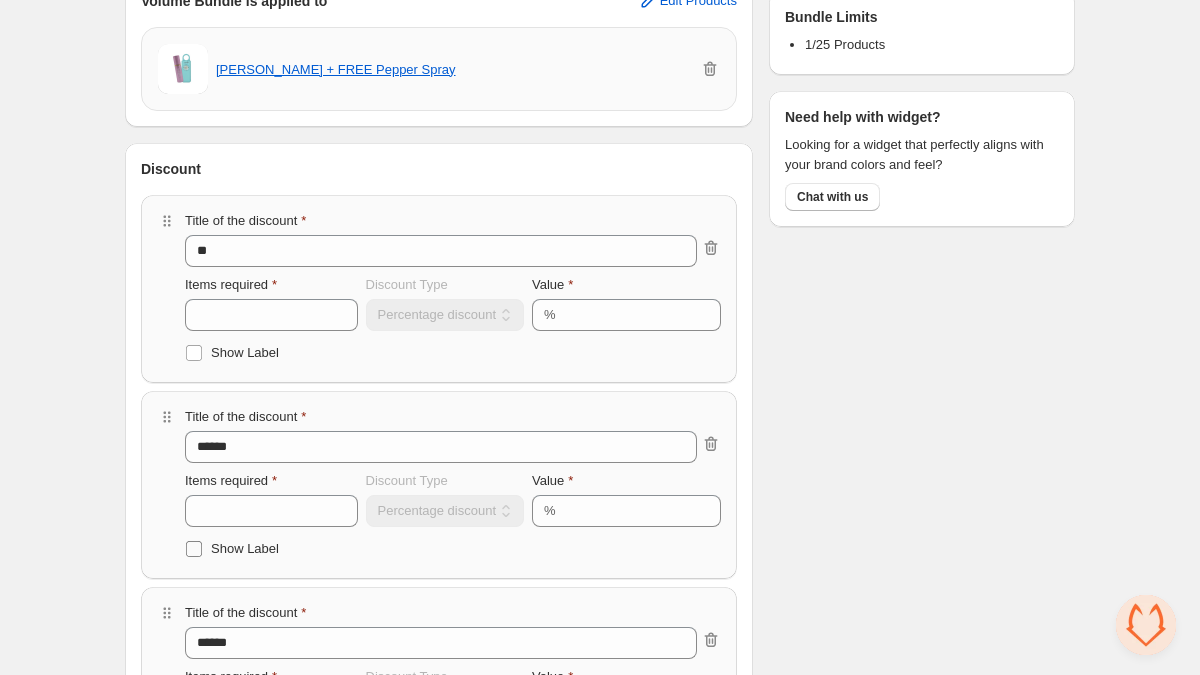 scroll, scrollTop: 412, scrollLeft: 0, axis: vertical 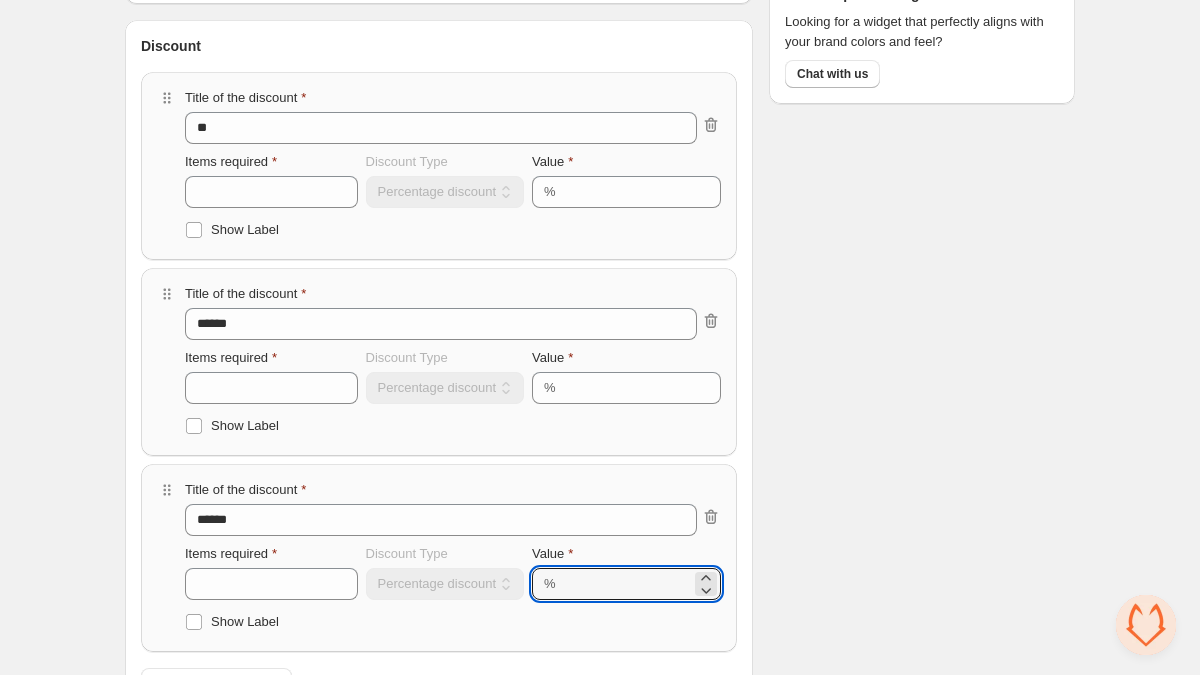 drag, startPoint x: 619, startPoint y: 576, endPoint x: 564, endPoint y: 579, distance: 55.081757 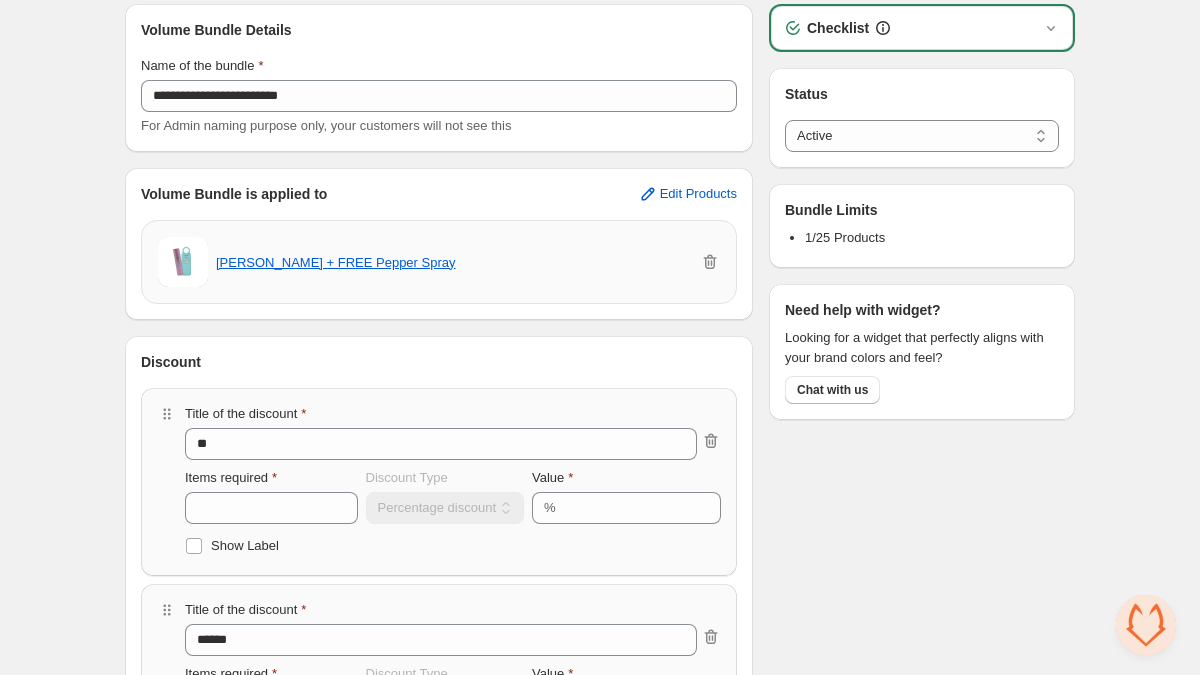 scroll, scrollTop: 98, scrollLeft: 0, axis: vertical 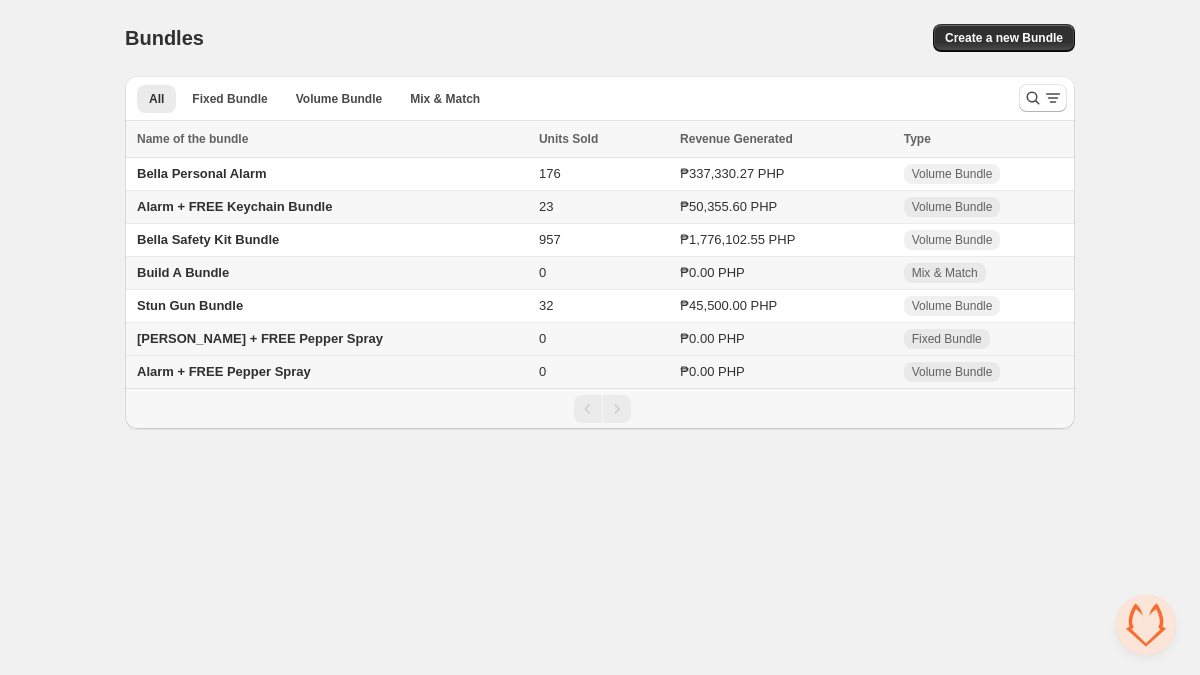 click on "Alarm + FREE Pepper Spray" at bounding box center [224, 371] 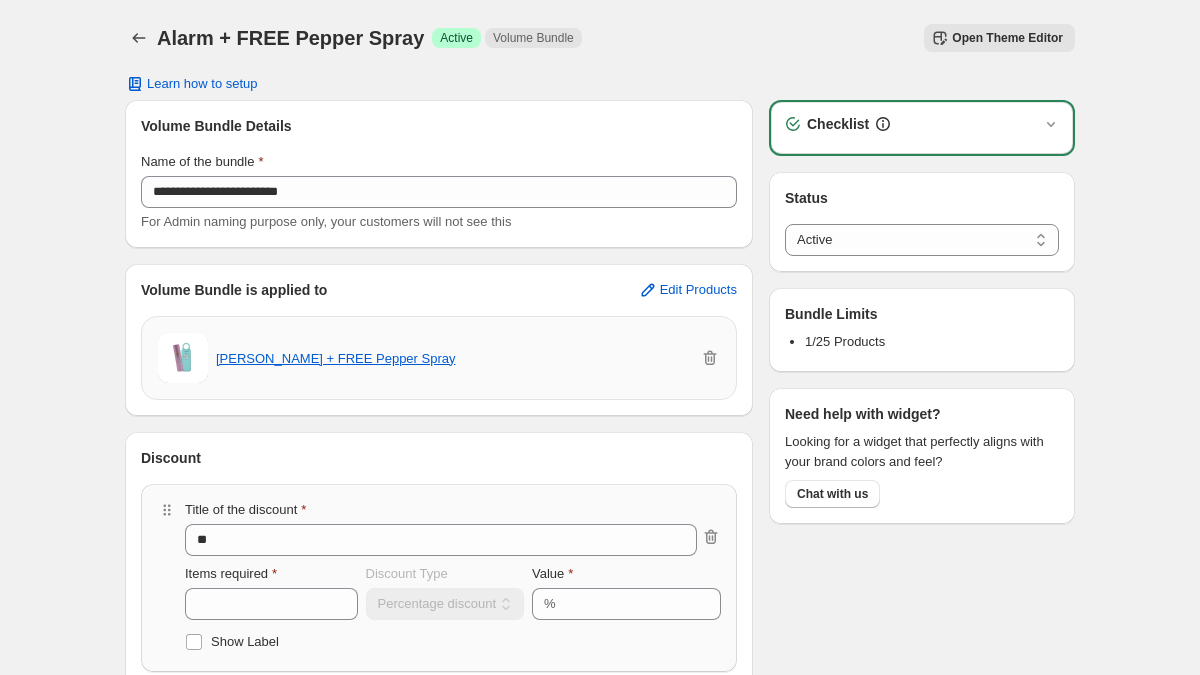 scroll, scrollTop: 0, scrollLeft: 0, axis: both 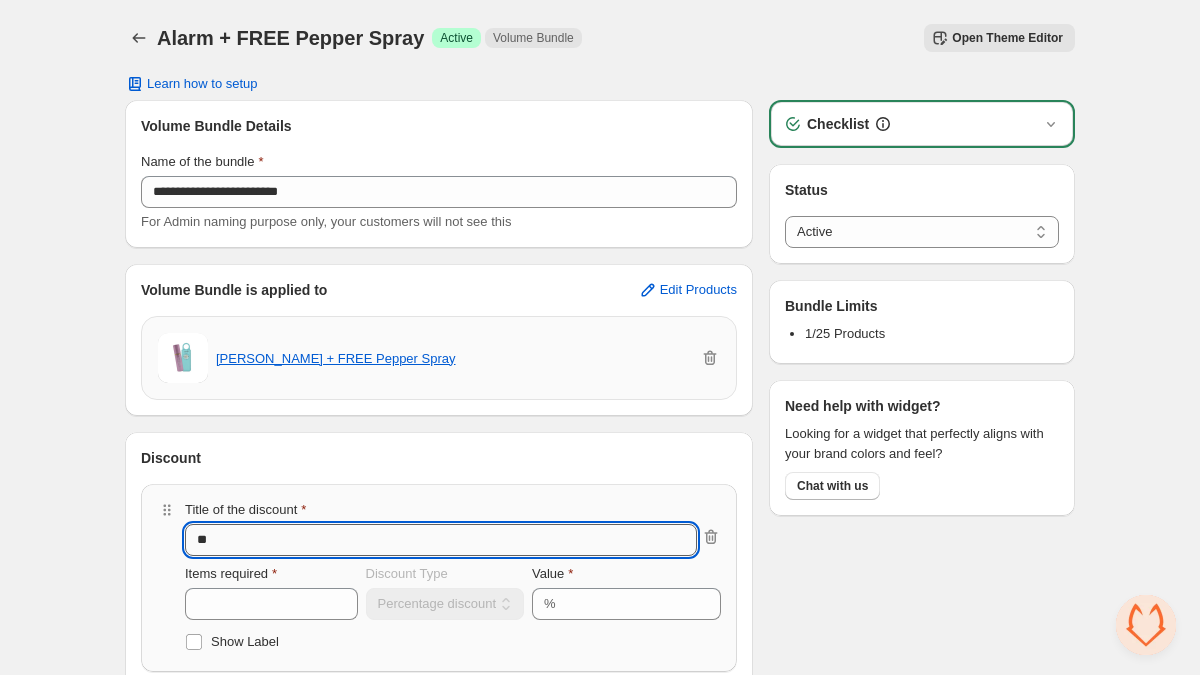 drag, startPoint x: 222, startPoint y: 525, endPoint x: 212, endPoint y: 537, distance: 15.6205 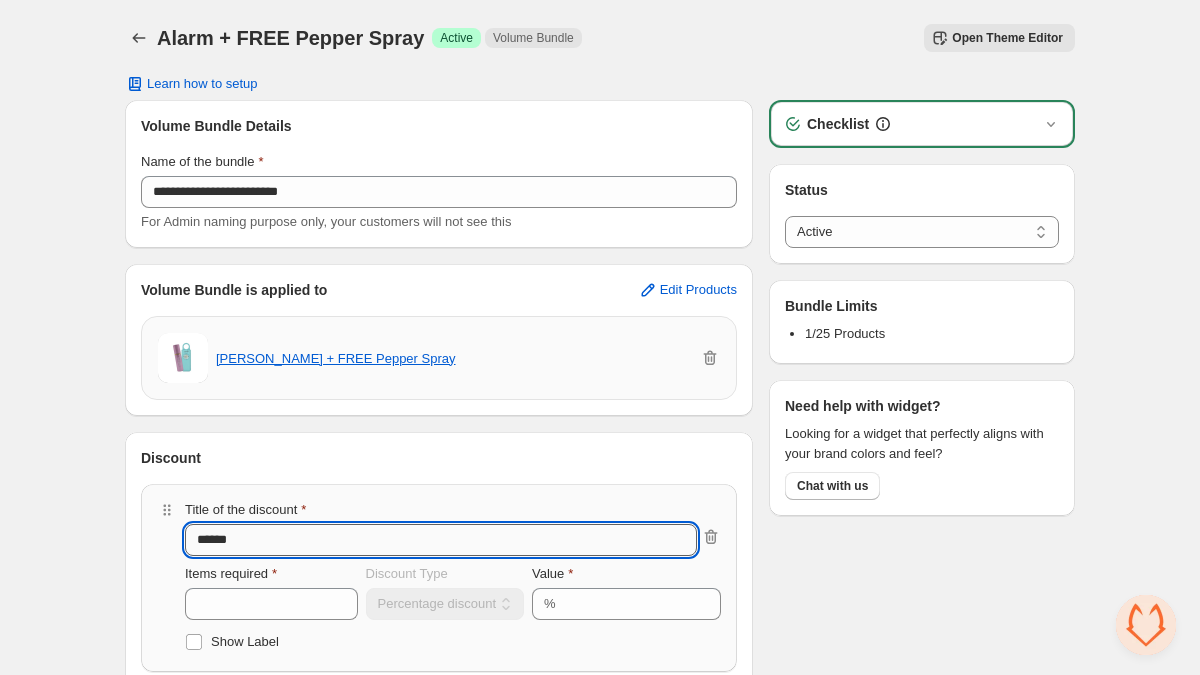drag, startPoint x: 252, startPoint y: 537, endPoint x: 186, endPoint y: 535, distance: 66.0303 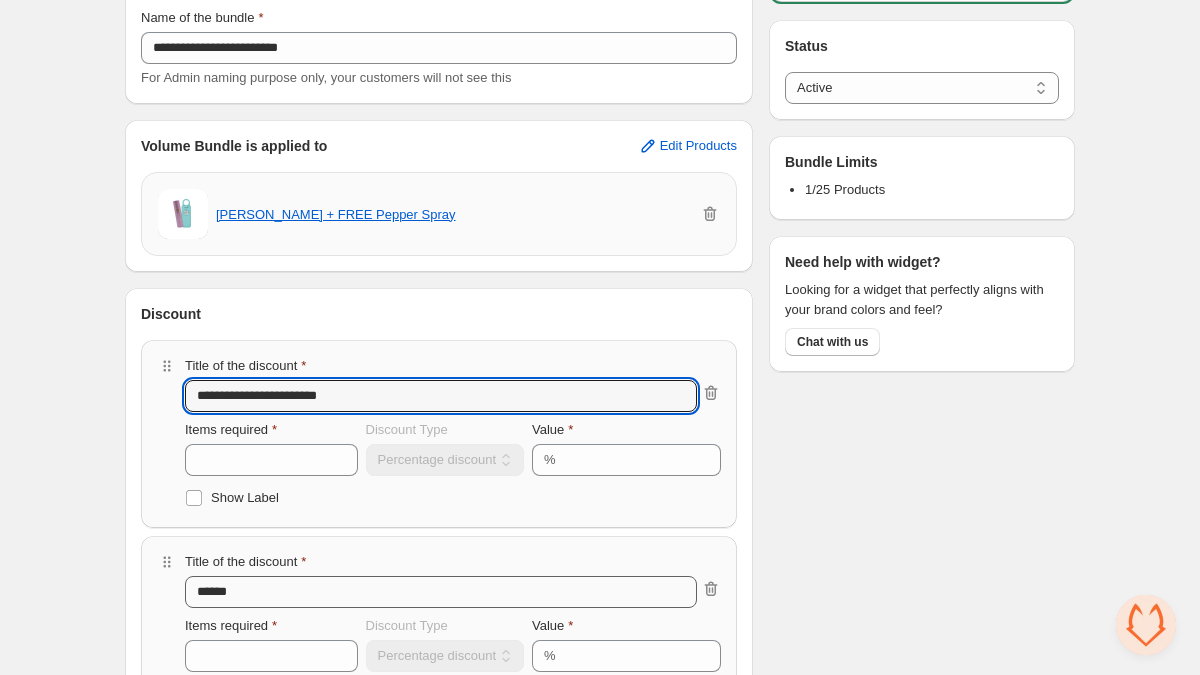 scroll, scrollTop: 147, scrollLeft: 0, axis: vertical 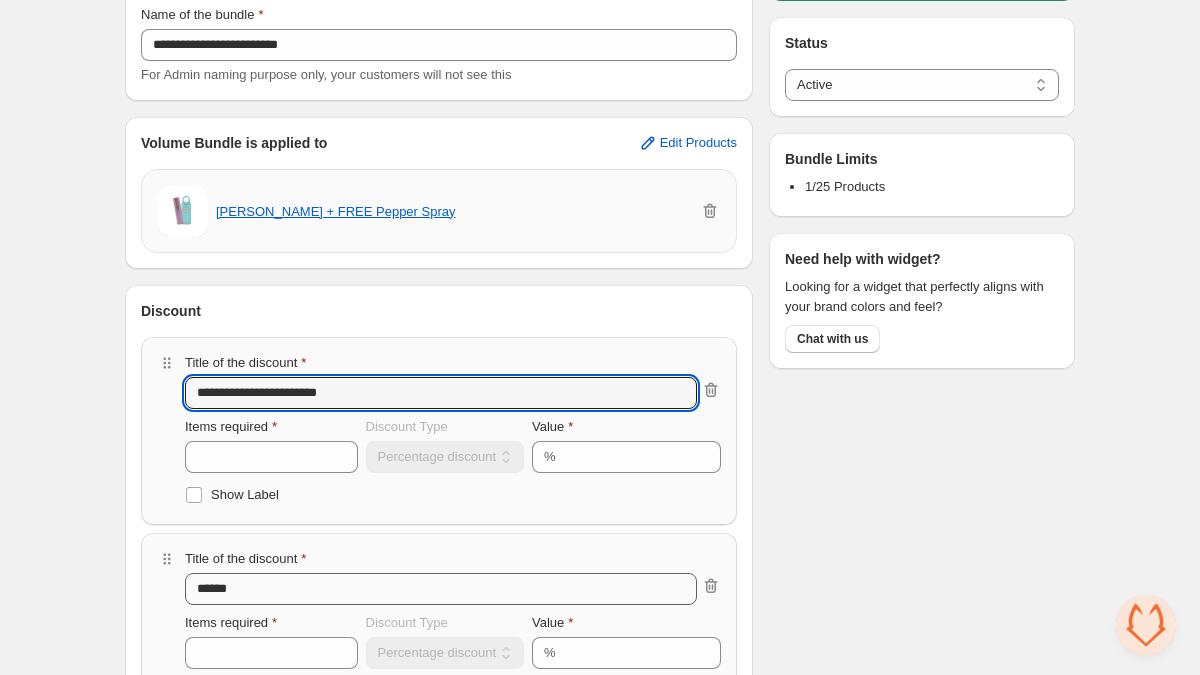type on "**********" 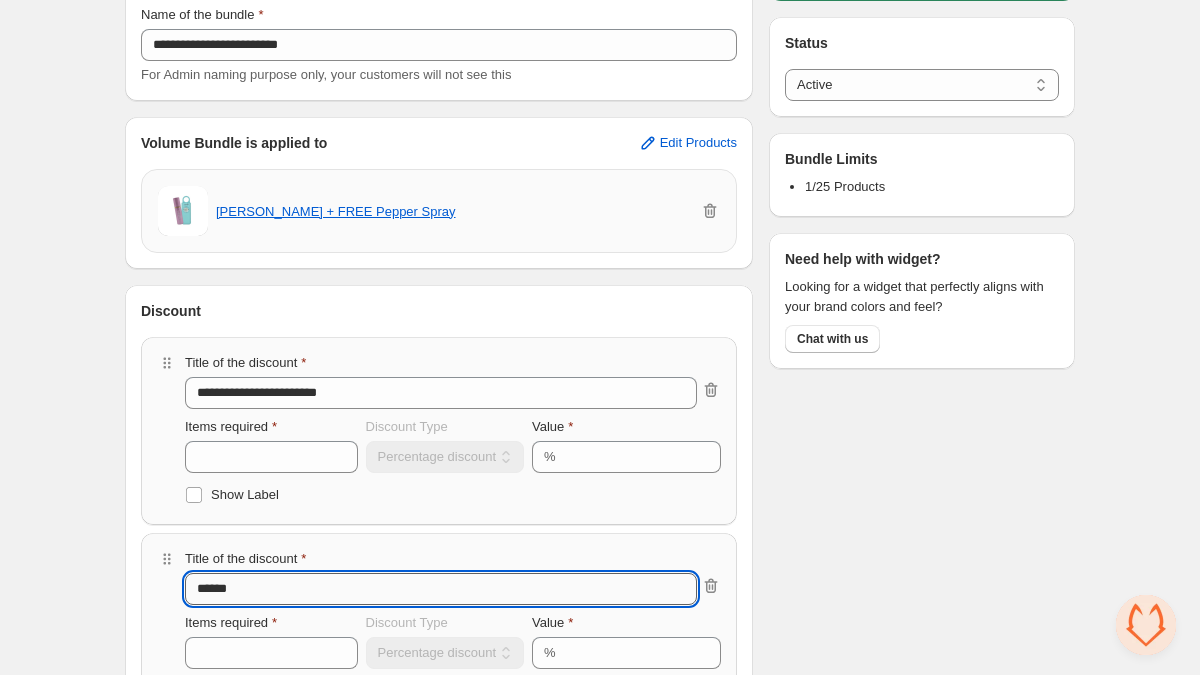 drag, startPoint x: 243, startPoint y: 585, endPoint x: 214, endPoint y: 587, distance: 29.068884 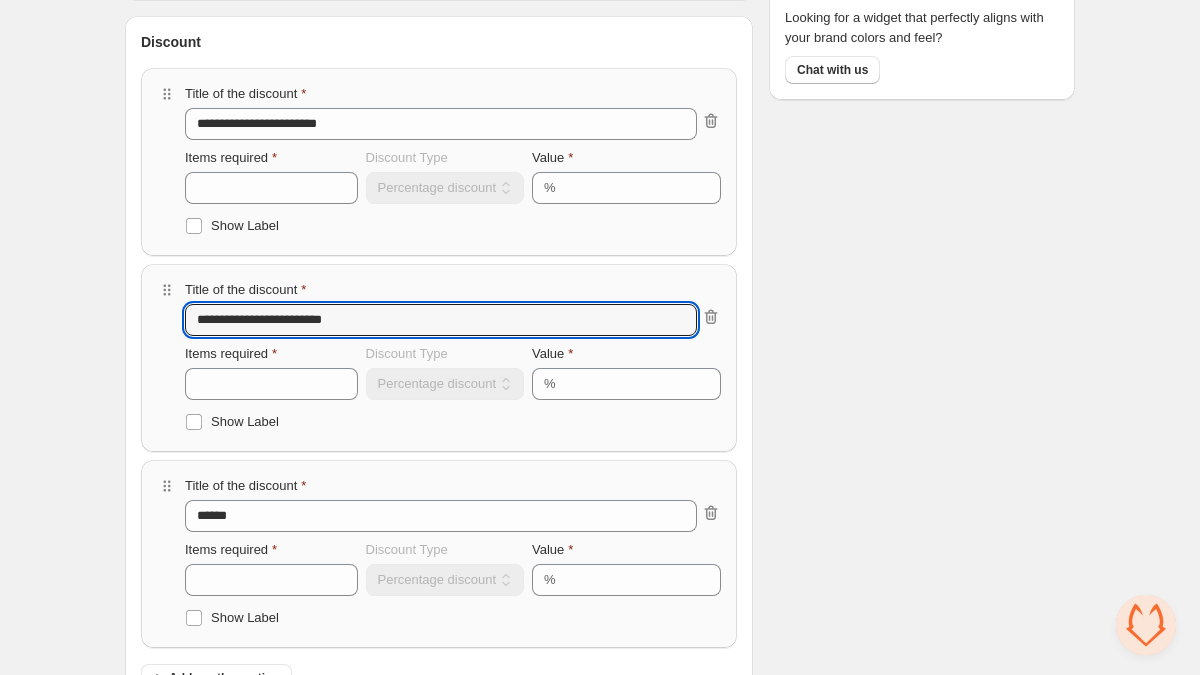 scroll, scrollTop: 446, scrollLeft: 0, axis: vertical 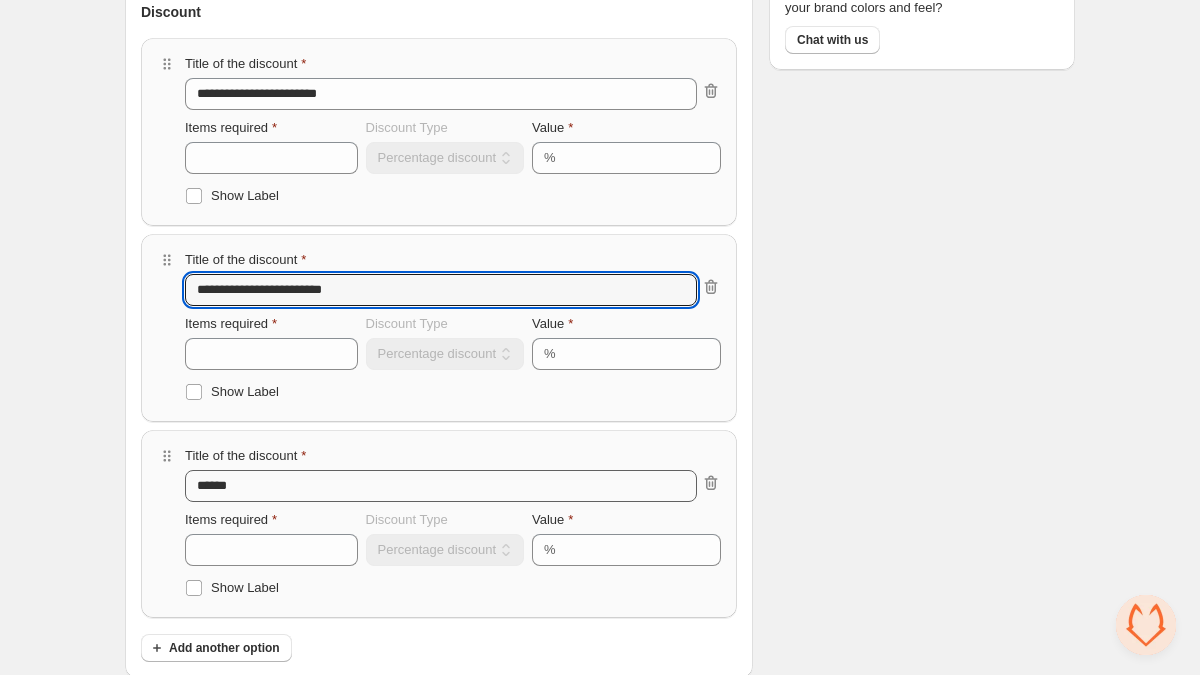 type on "**********" 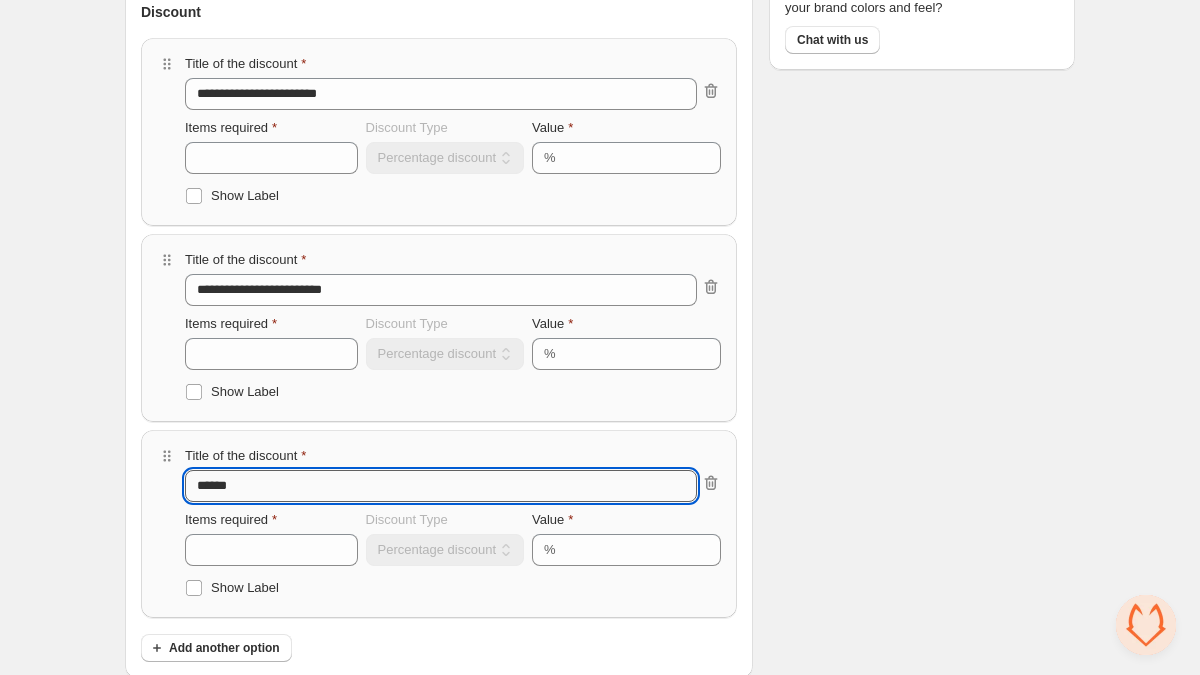 drag, startPoint x: 215, startPoint y: 486, endPoint x: 191, endPoint y: 485, distance: 24.020824 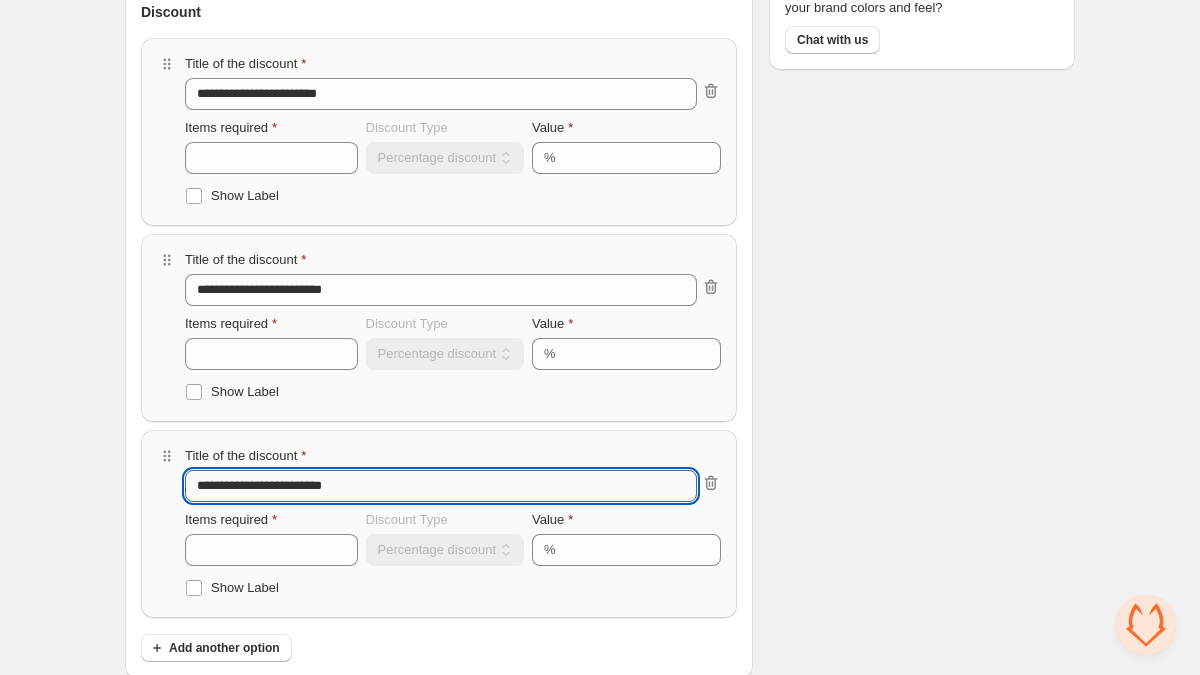 click on "**********" at bounding box center (441, 486) 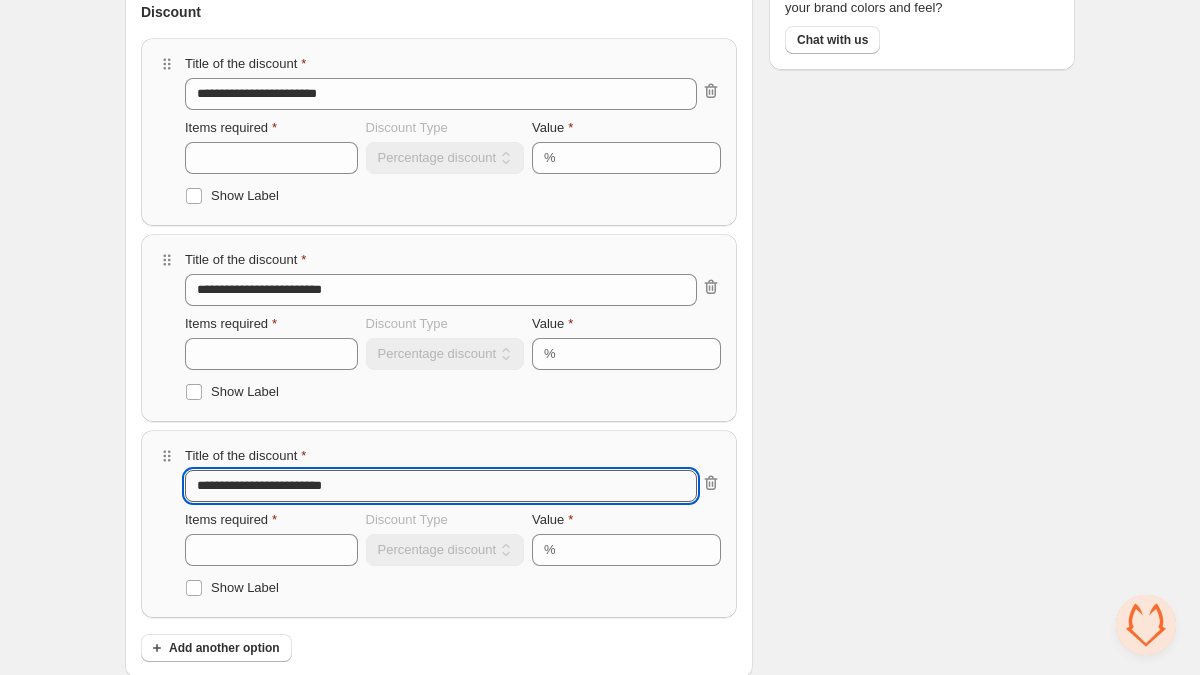 click on "**********" at bounding box center (441, 486) 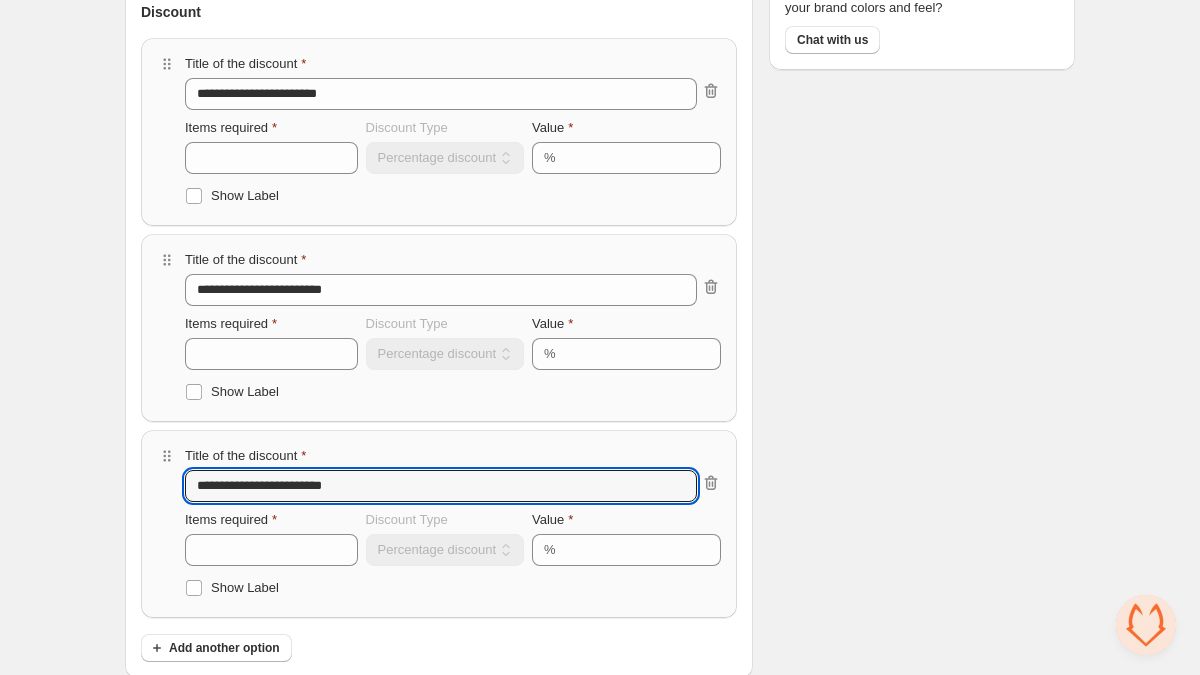 type on "**********" 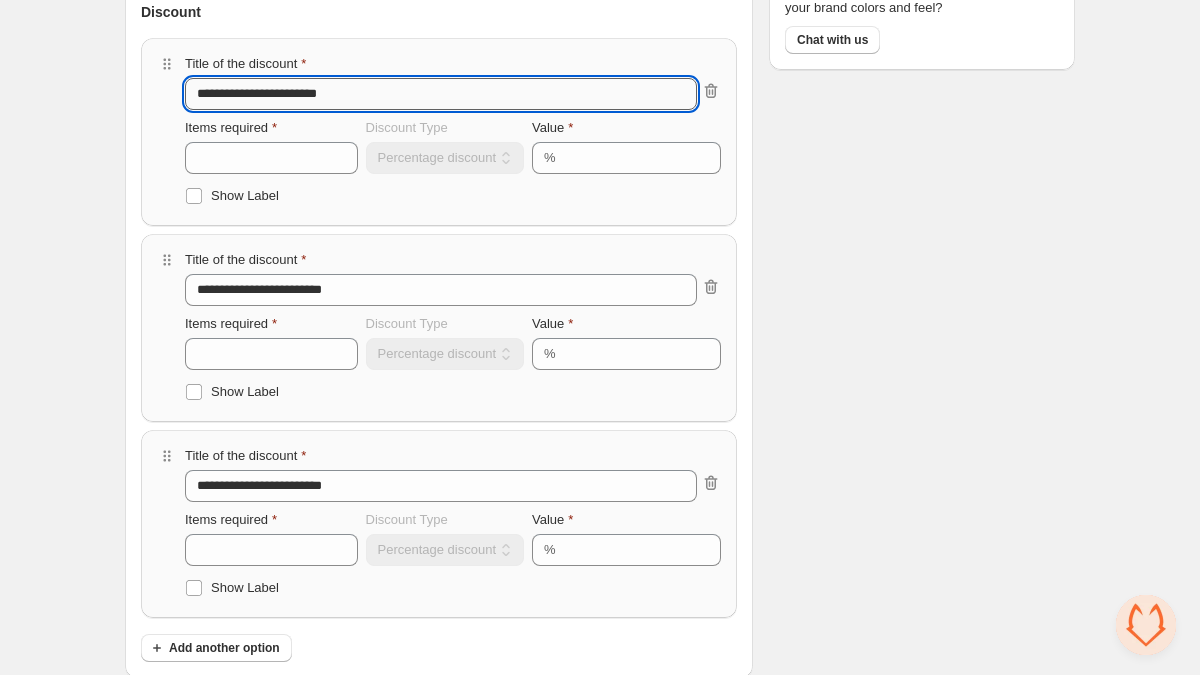 click on "**********" at bounding box center (441, 94) 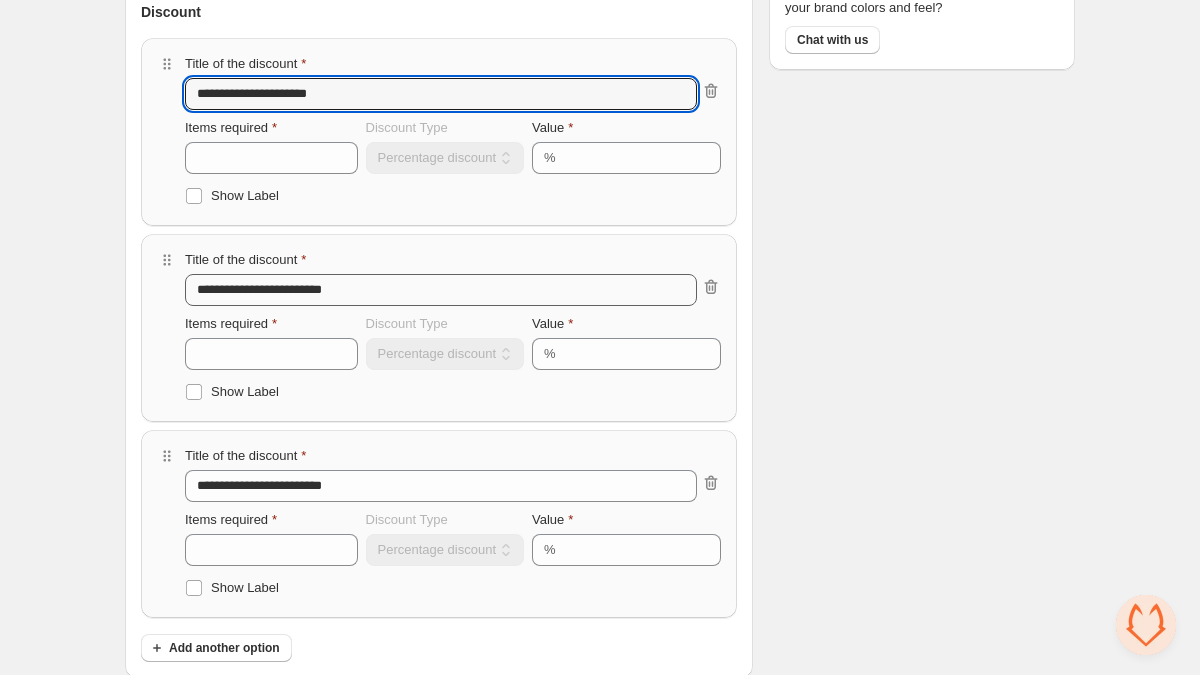 type on "**********" 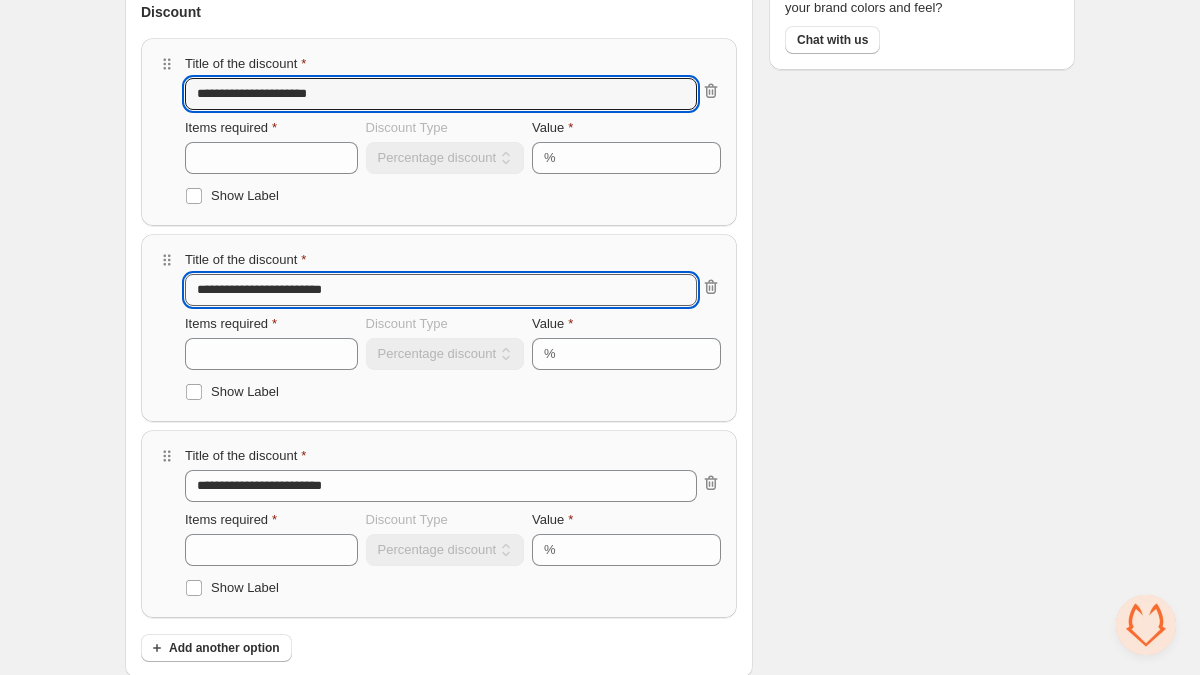 click on "**********" at bounding box center [441, 290] 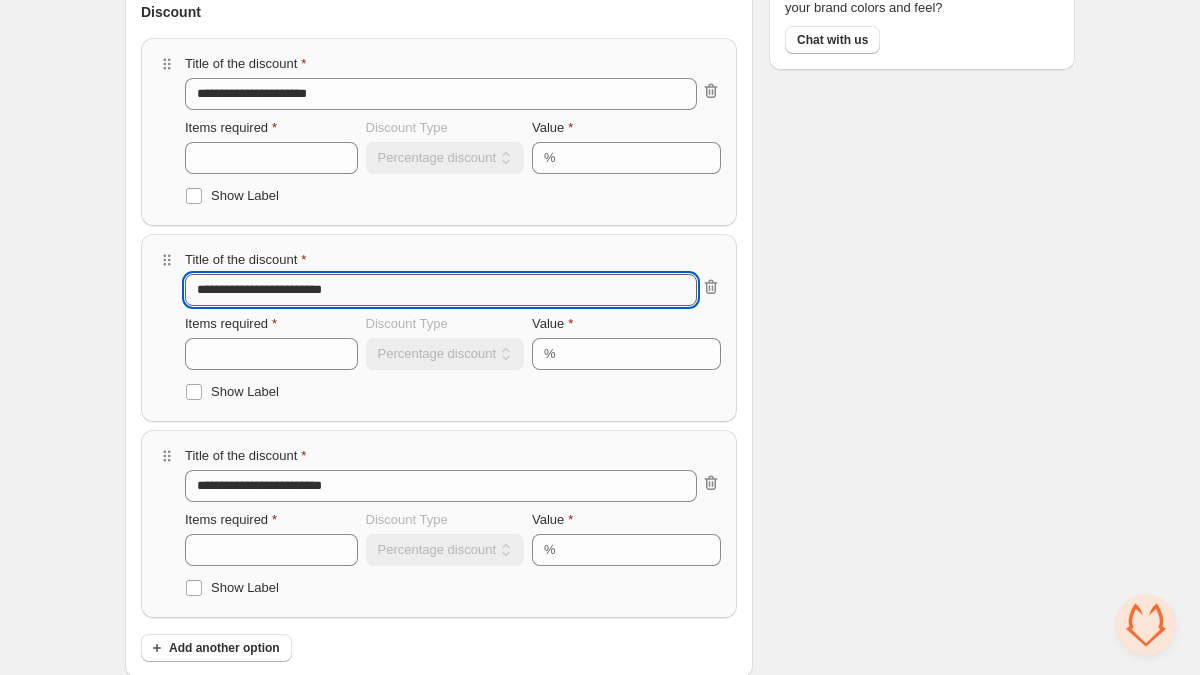 click on "**********" at bounding box center (441, 290) 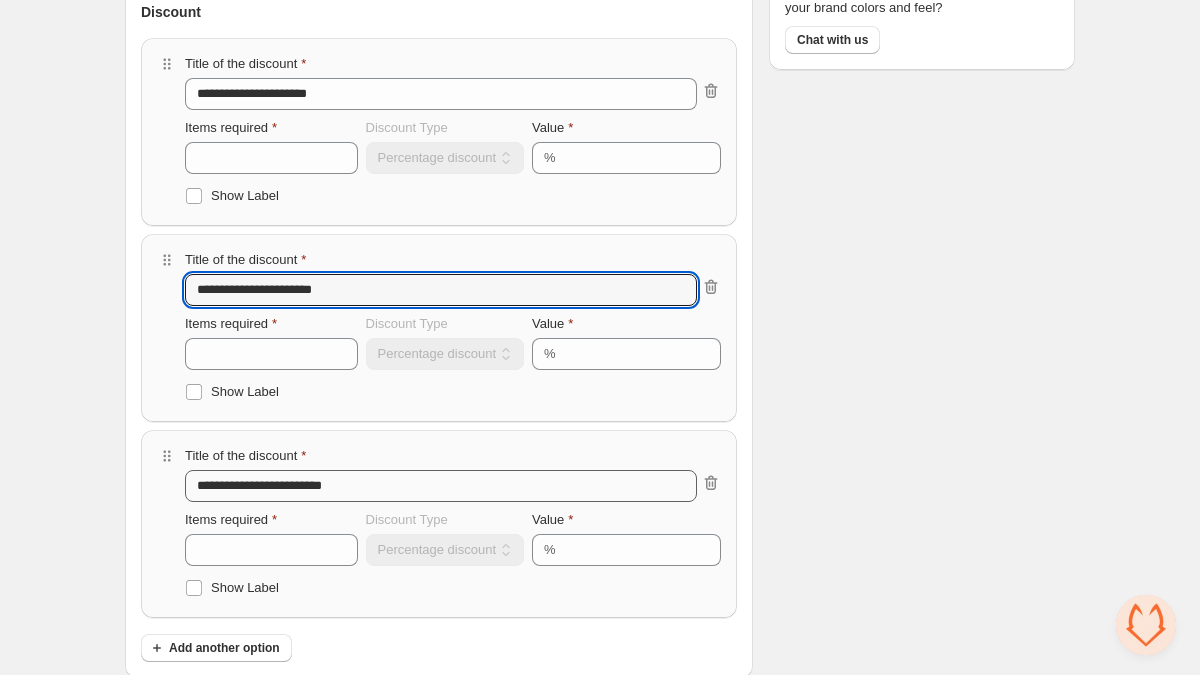 type on "**********" 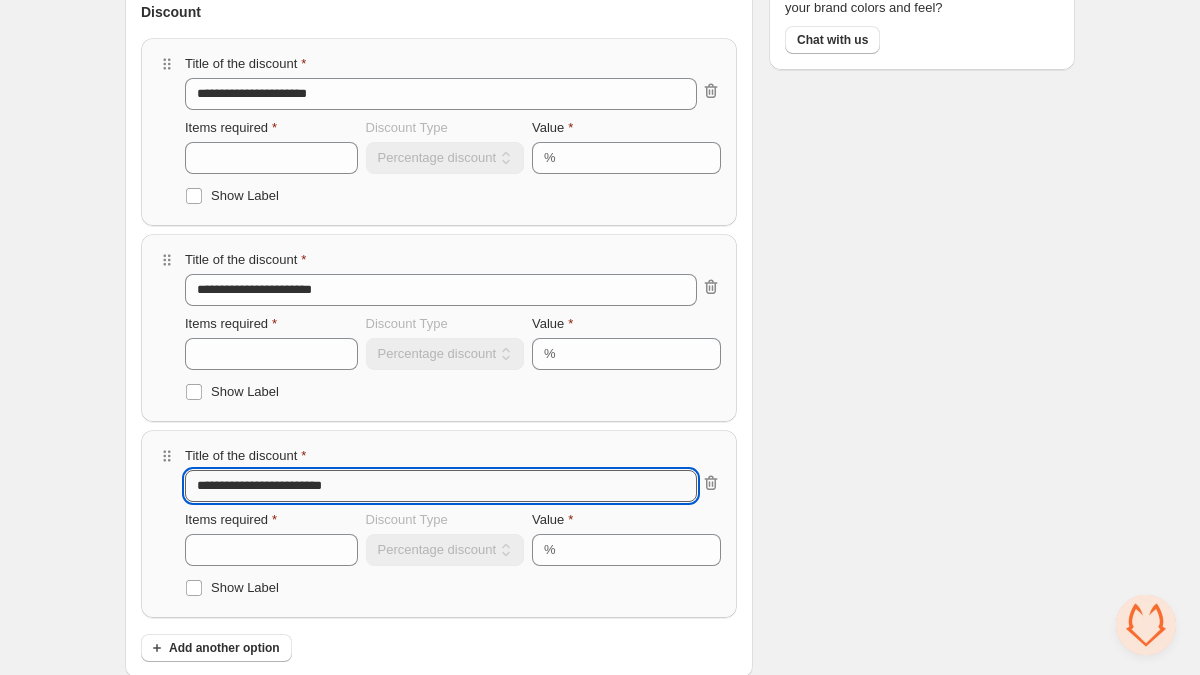 click on "**********" at bounding box center [441, 486] 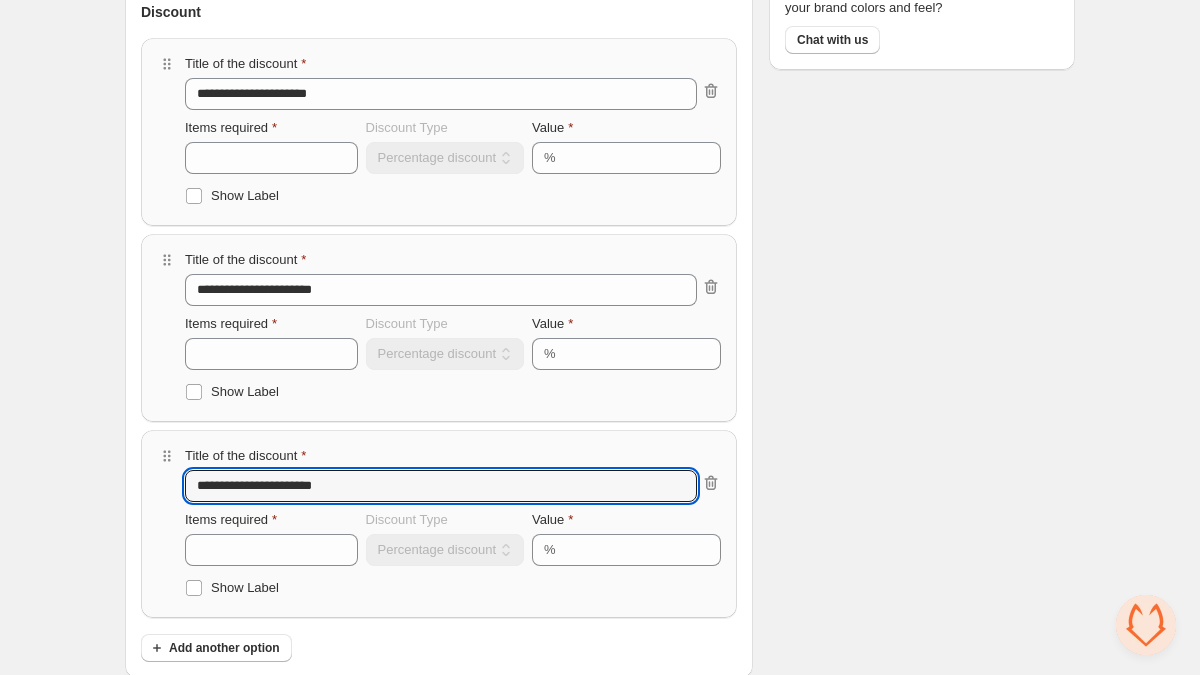 type on "**********" 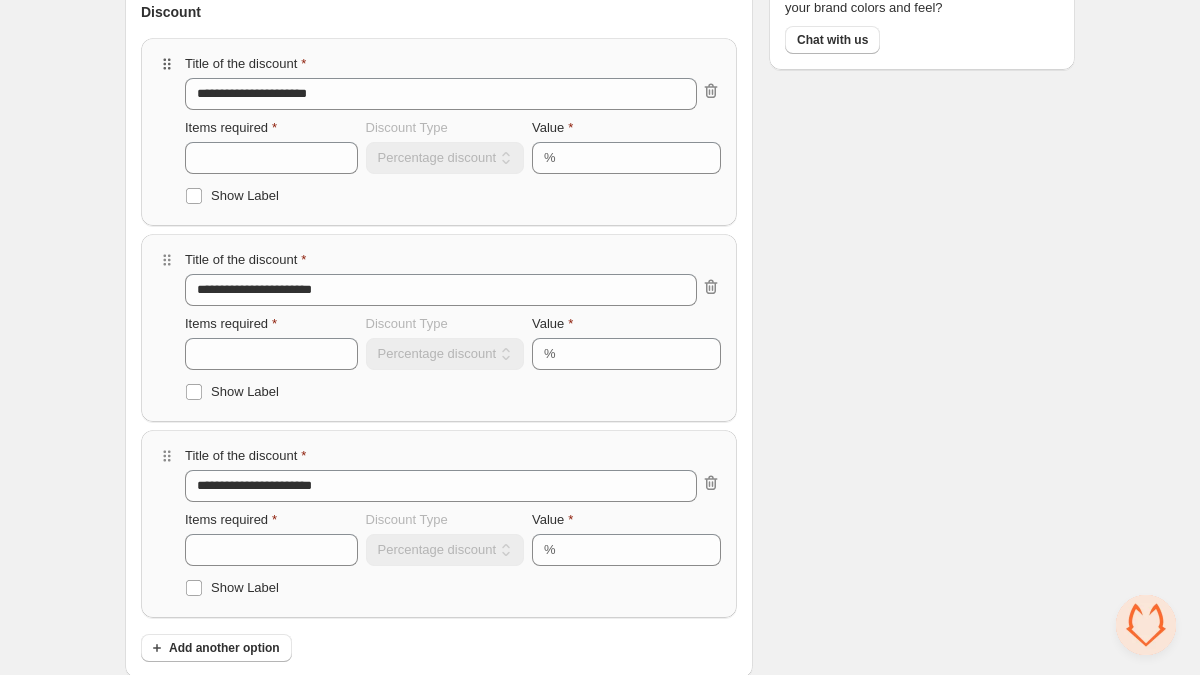 drag, startPoint x: 165, startPoint y: 456, endPoint x: 163, endPoint y: 60, distance: 396.00504 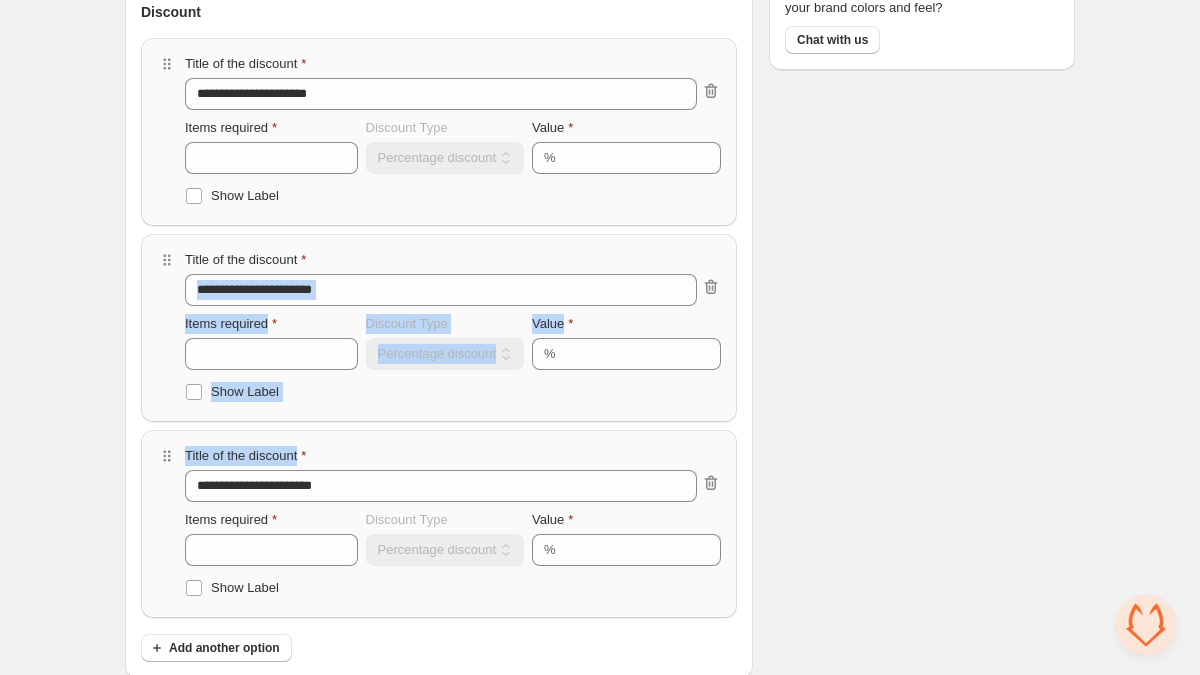 drag, startPoint x: 160, startPoint y: 501, endPoint x: 161, endPoint y: 513, distance: 12.0415945 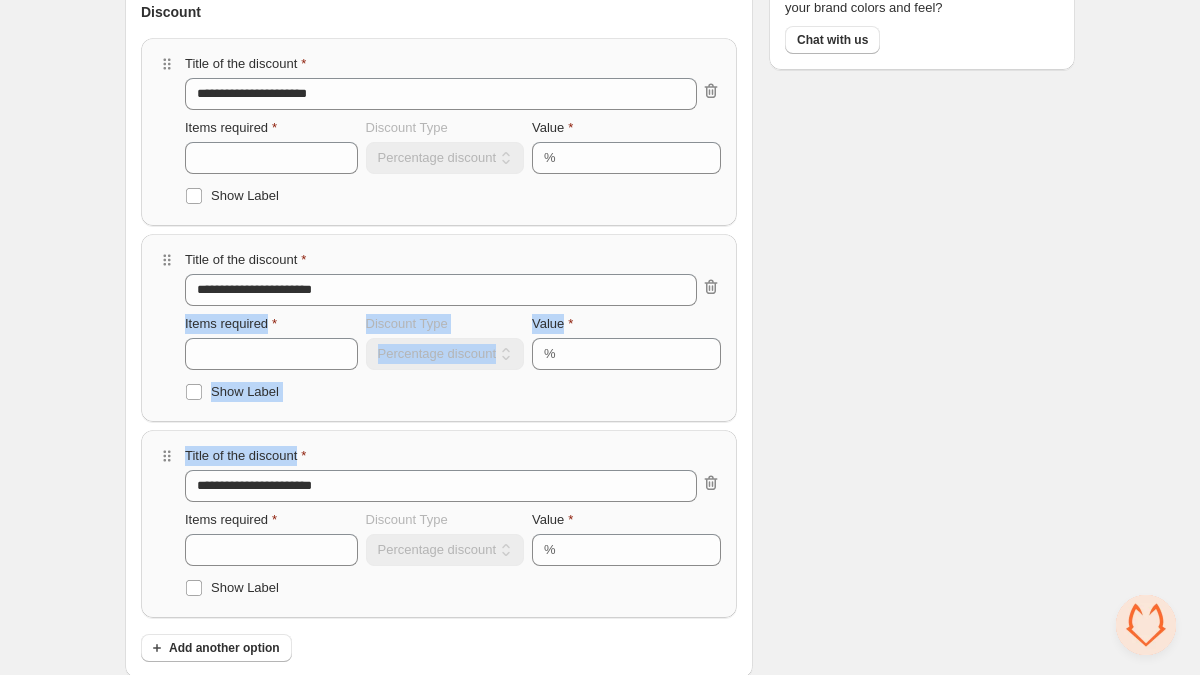 drag, startPoint x: 167, startPoint y: 451, endPoint x: 138, endPoint y: 457, distance: 29.614185 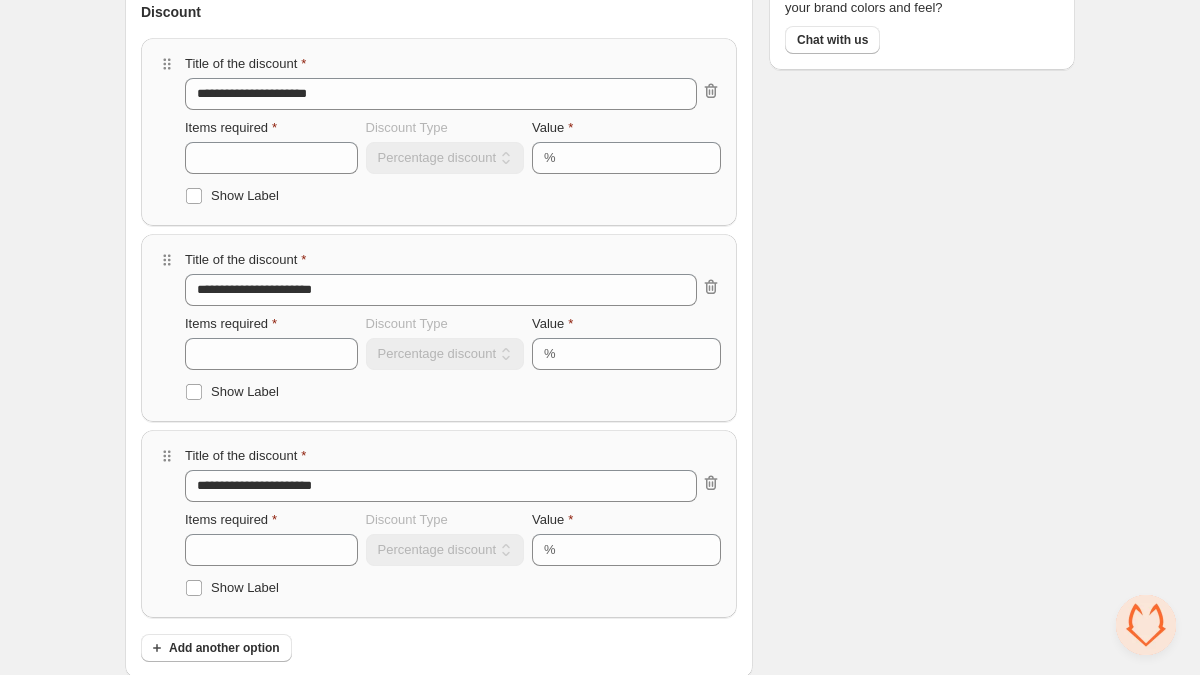 click on "**********" at bounding box center (600, 264) 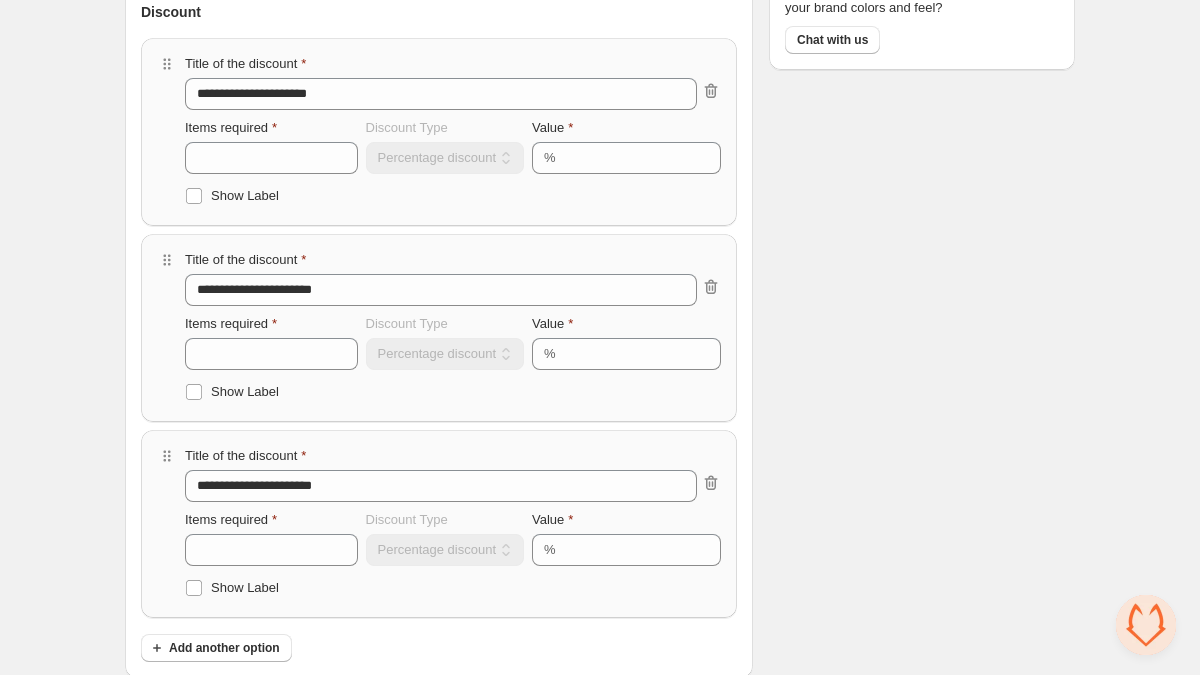 drag, startPoint x: 241, startPoint y: 52, endPoint x: 179, endPoint y: 60, distance: 62.514 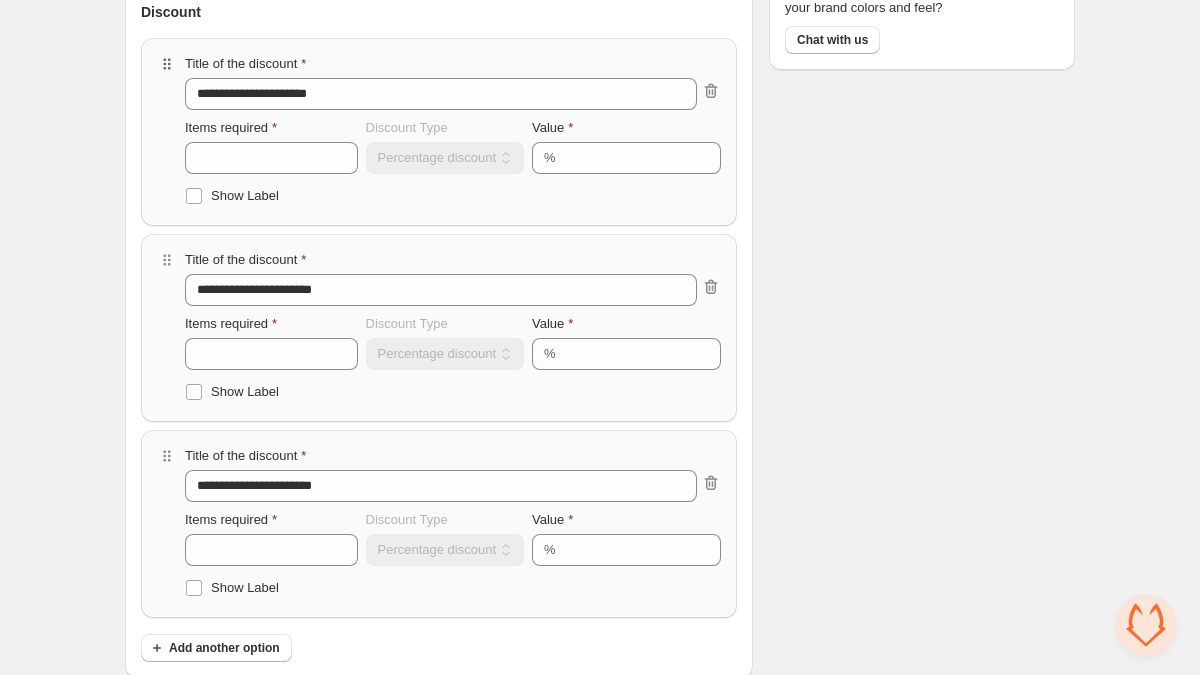 click 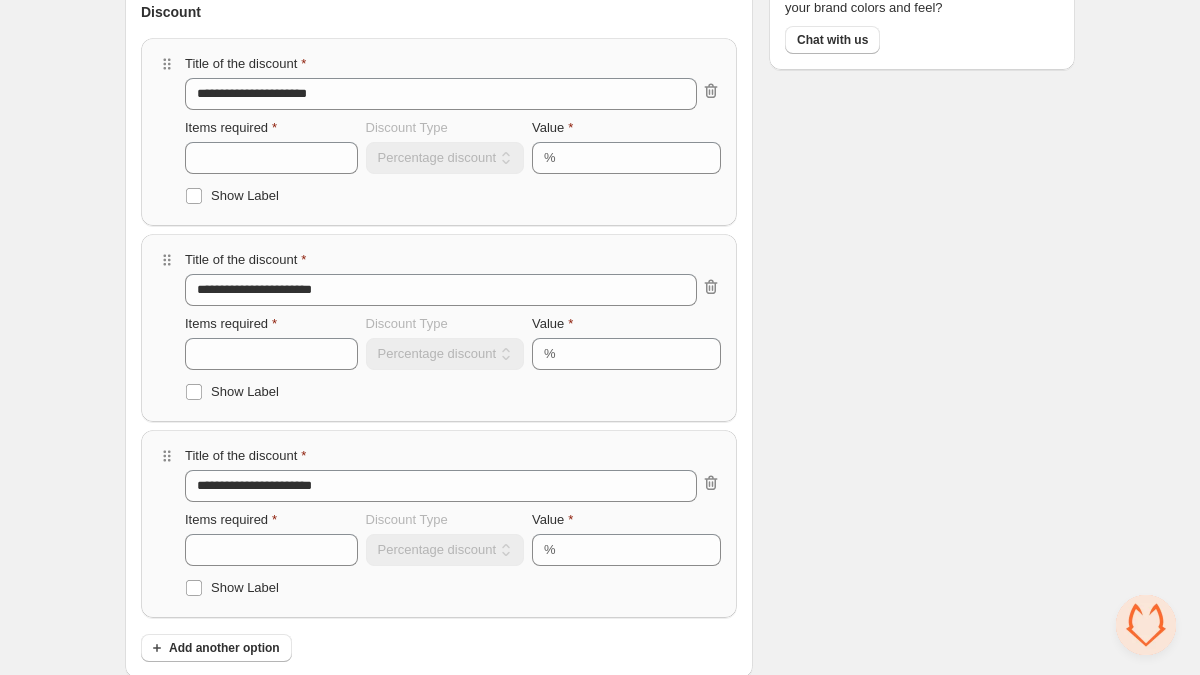 drag, startPoint x: 168, startPoint y: 64, endPoint x: 163, endPoint y: 92, distance: 28.442924 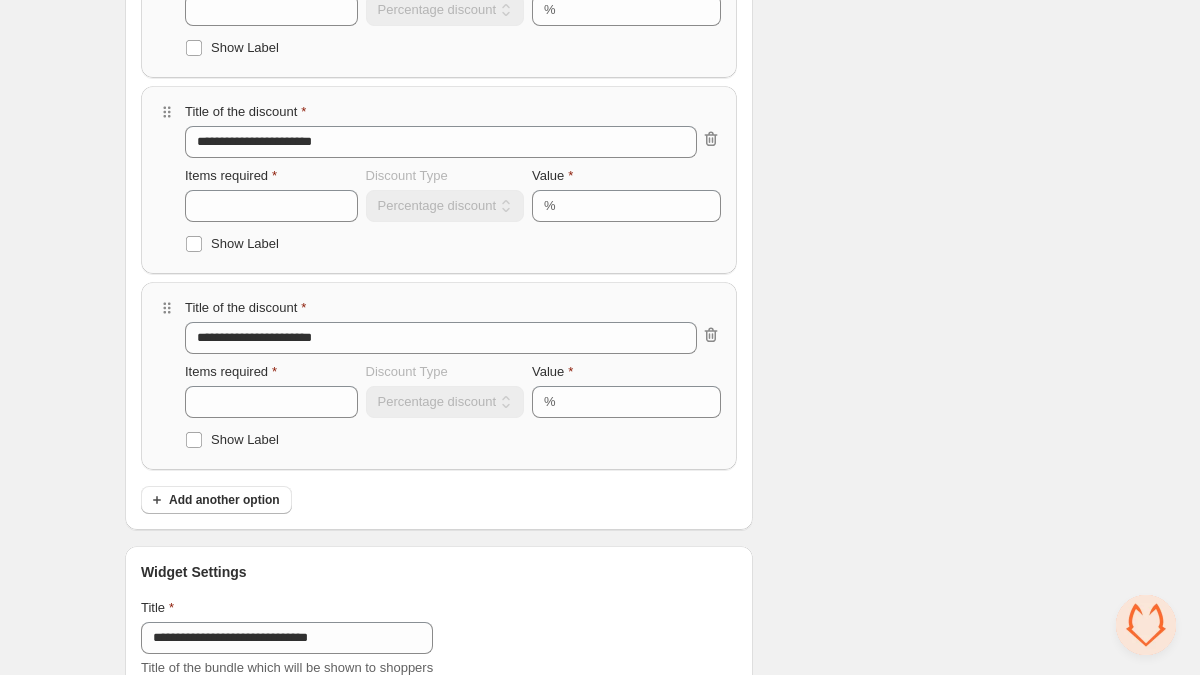 scroll, scrollTop: 629, scrollLeft: 0, axis: vertical 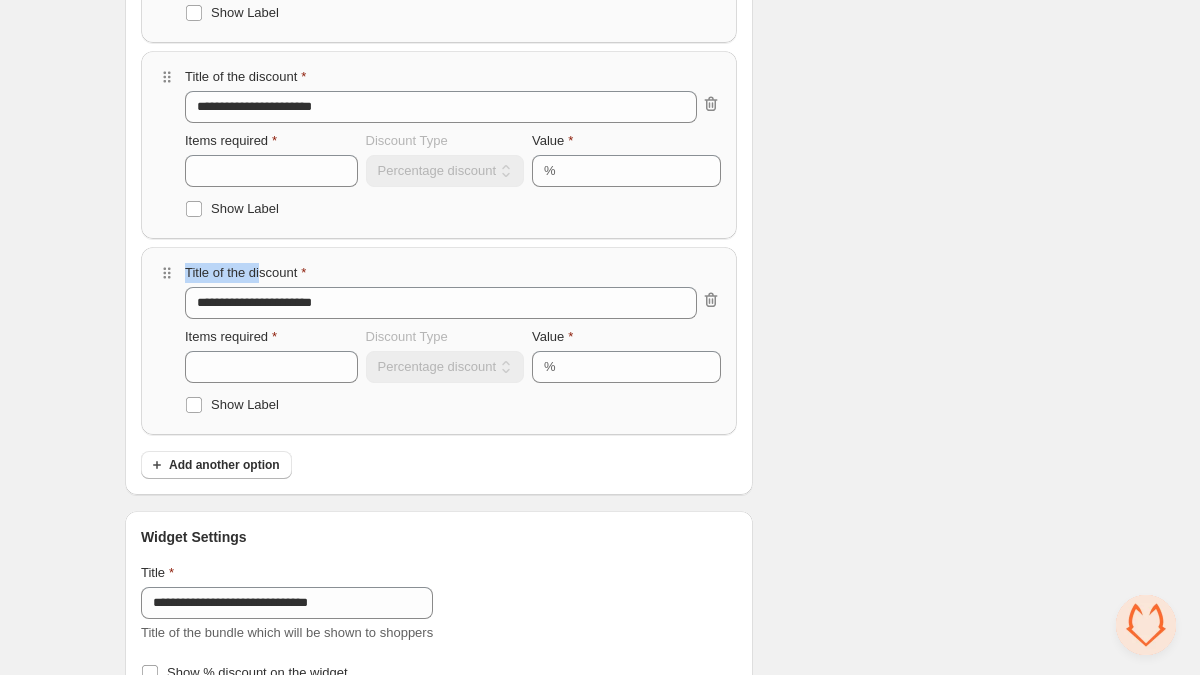 click on "**********" at bounding box center [439, 341] 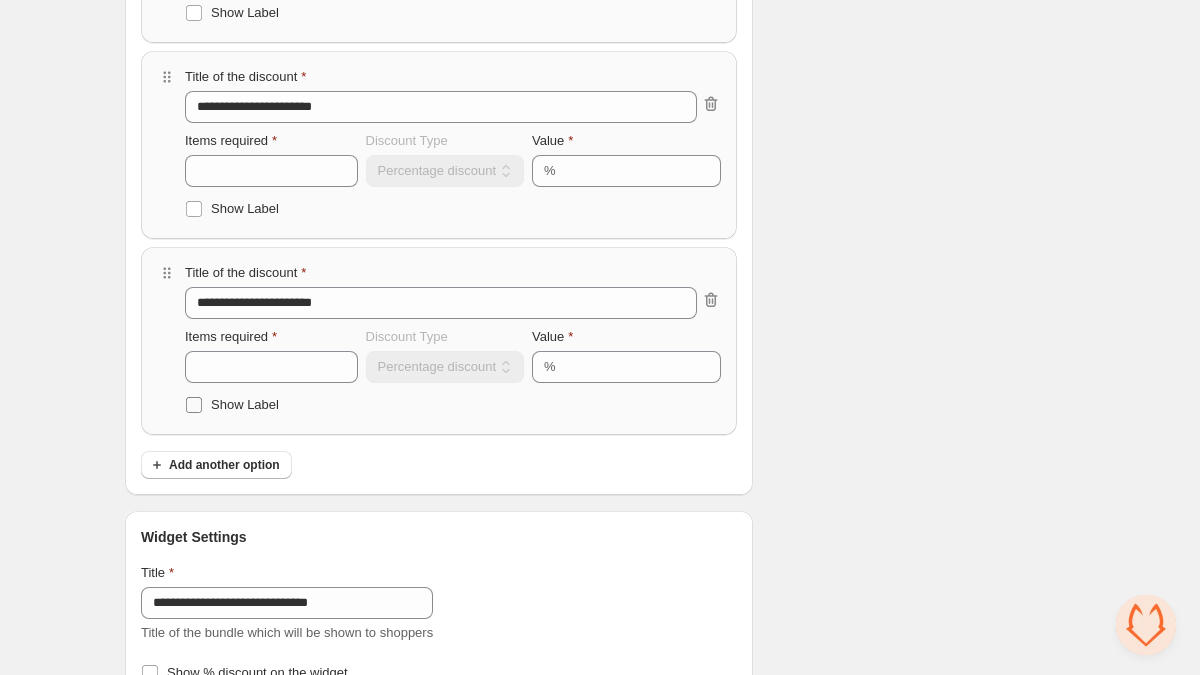 click on "Show Label" at bounding box center [245, 404] 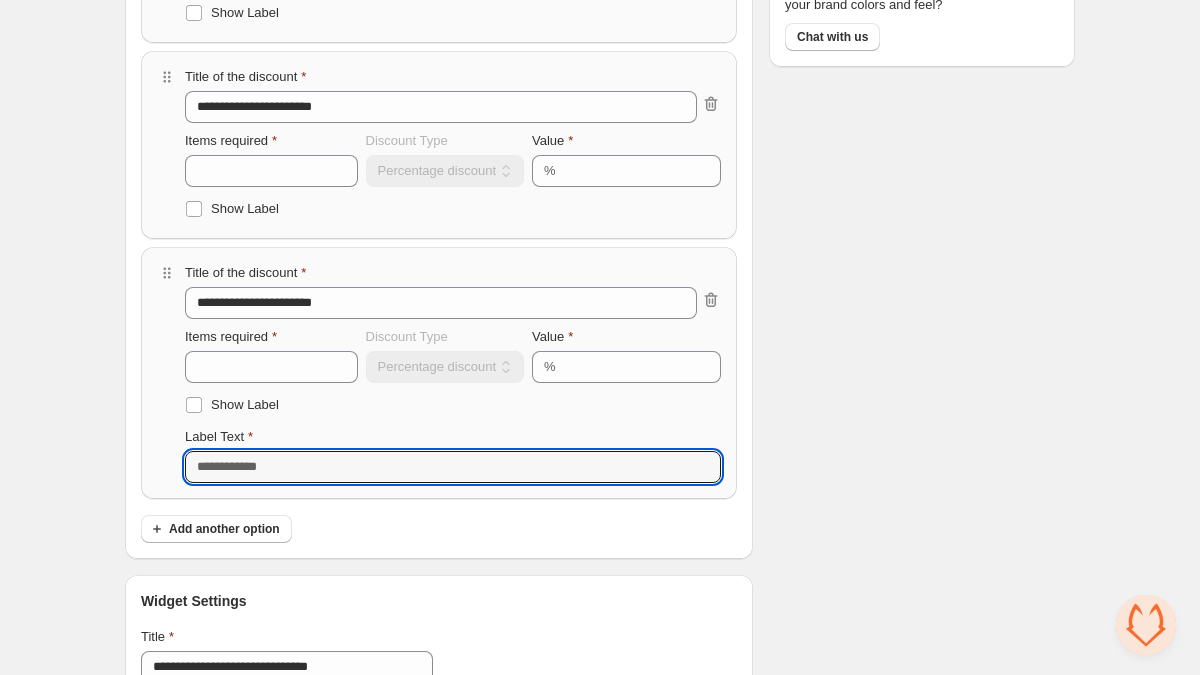 drag, startPoint x: 301, startPoint y: 469, endPoint x: 183, endPoint y: 460, distance: 118.34272 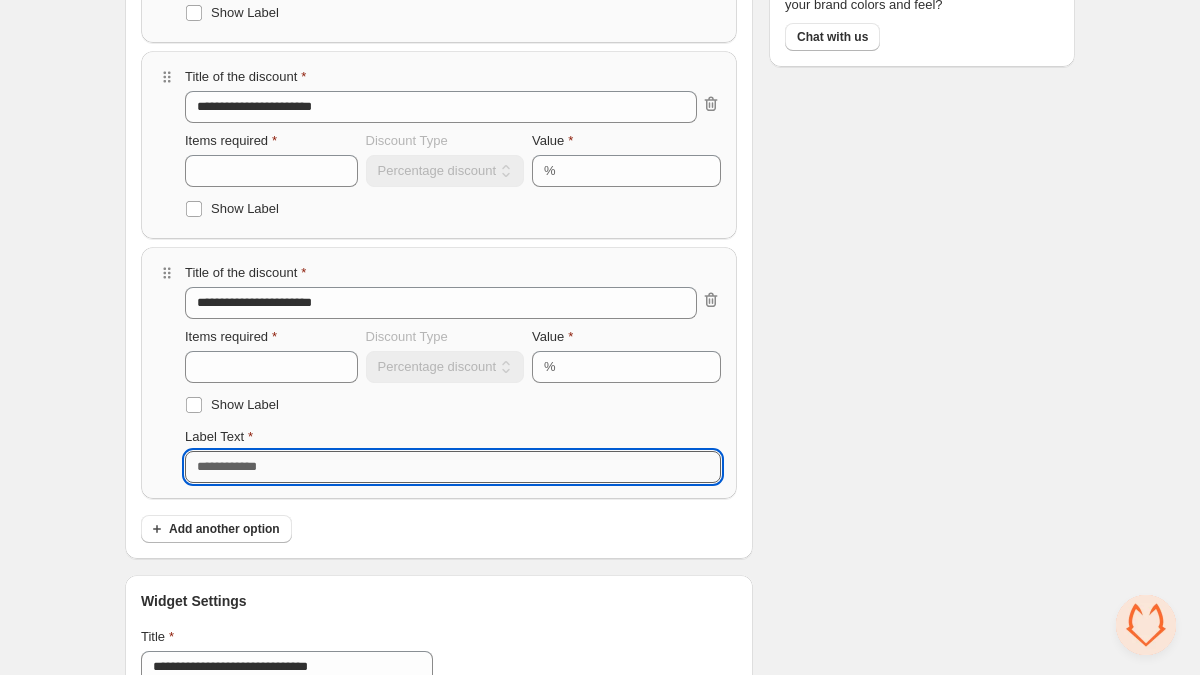 click on "Label Text" at bounding box center [453, 467] 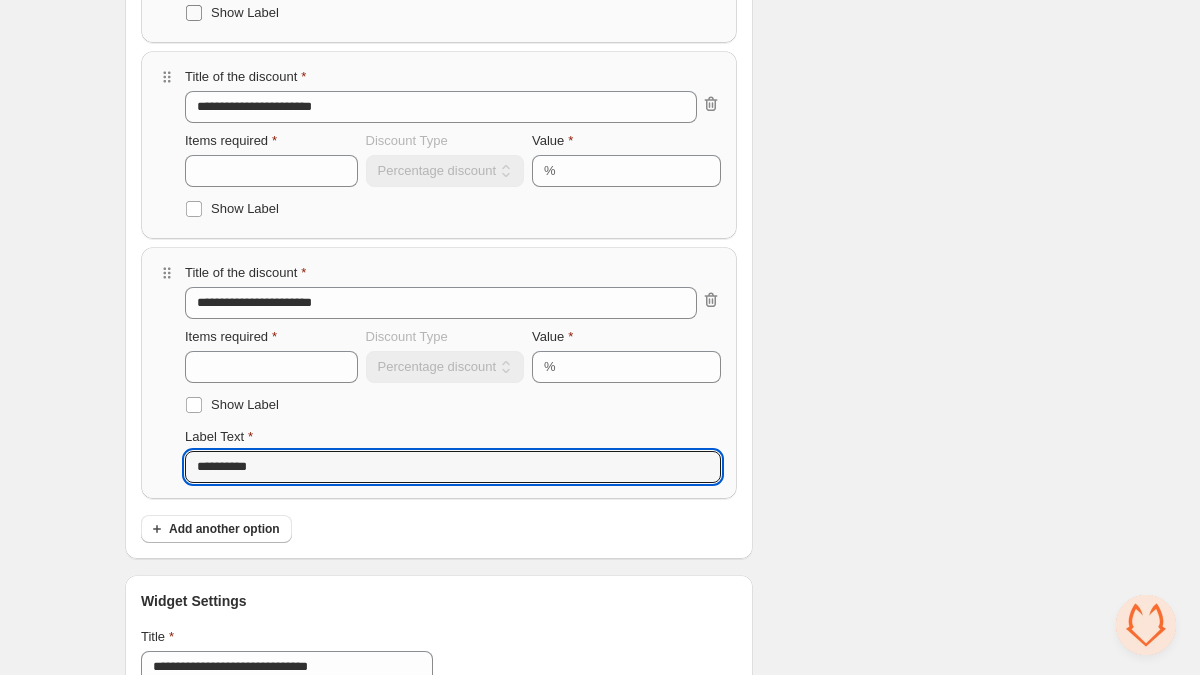 type on "**********" 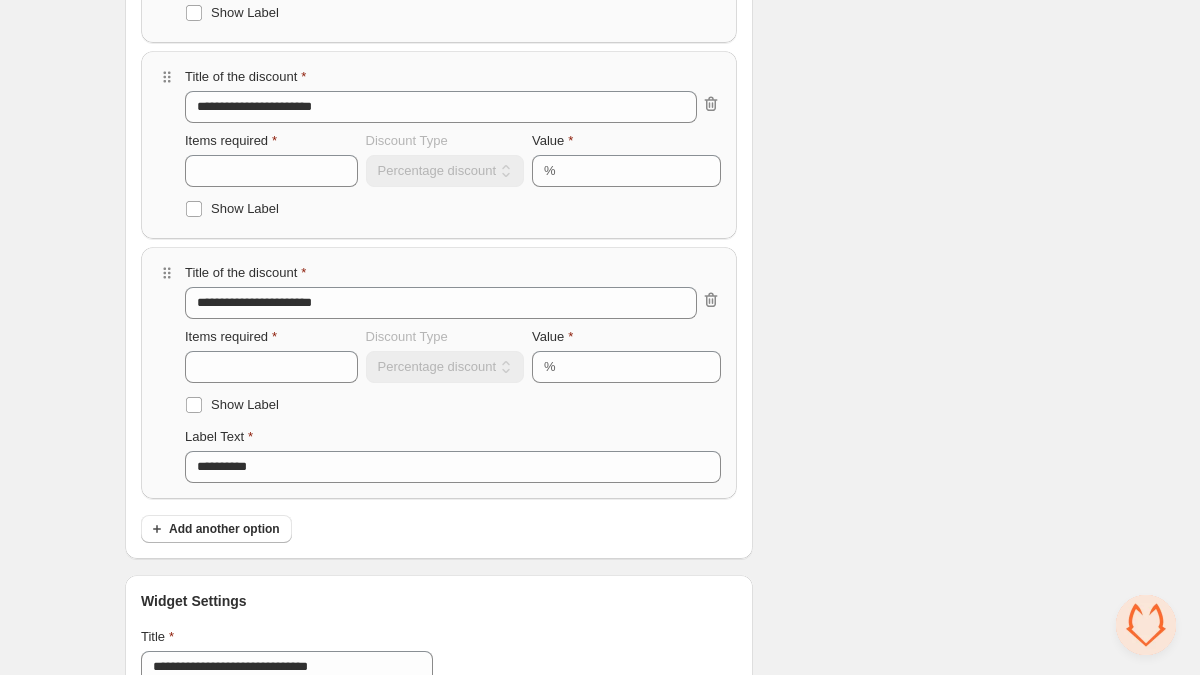 drag, startPoint x: 171, startPoint y: 270, endPoint x: 175, endPoint y: 211, distance: 59.135437 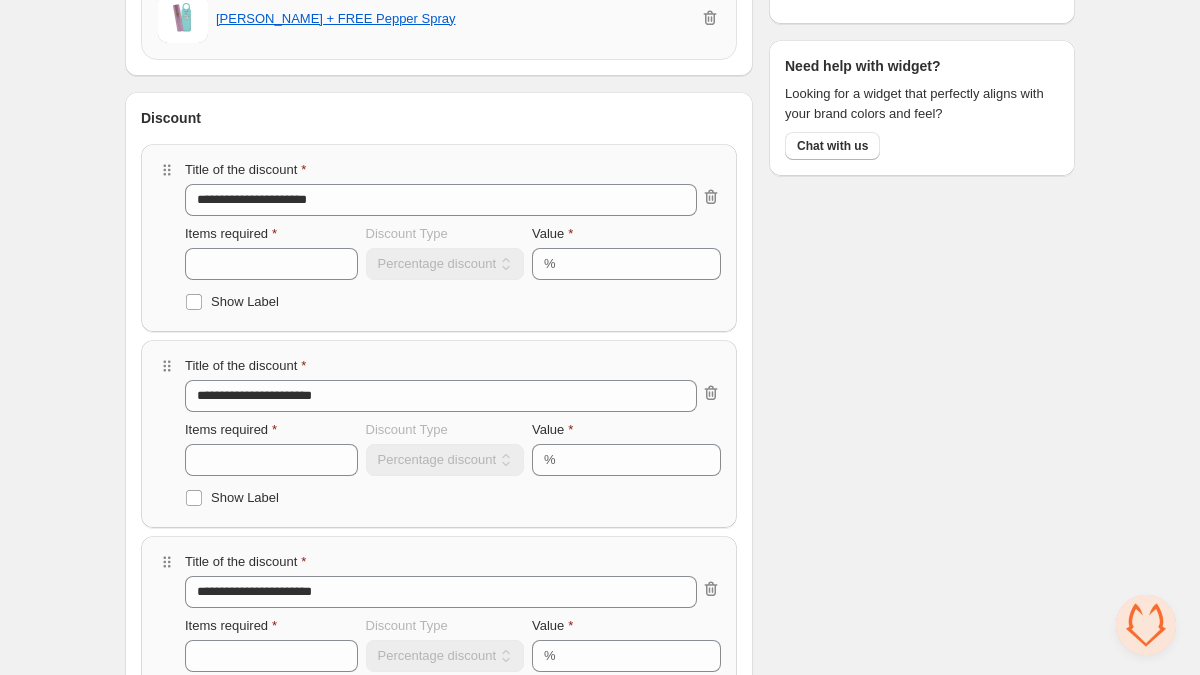 scroll, scrollTop: 323, scrollLeft: 0, axis: vertical 